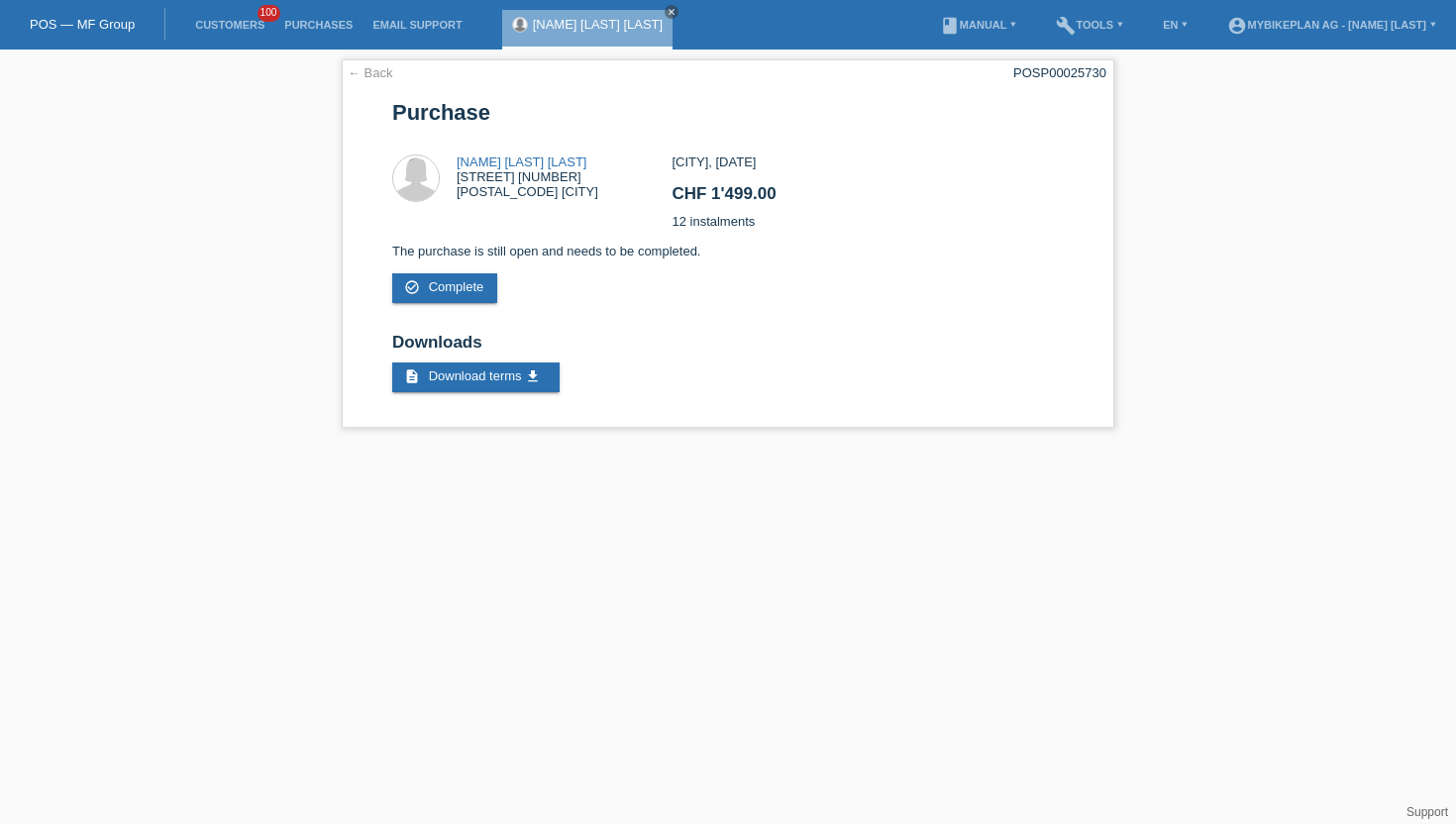 scroll, scrollTop: 0, scrollLeft: 0, axis: both 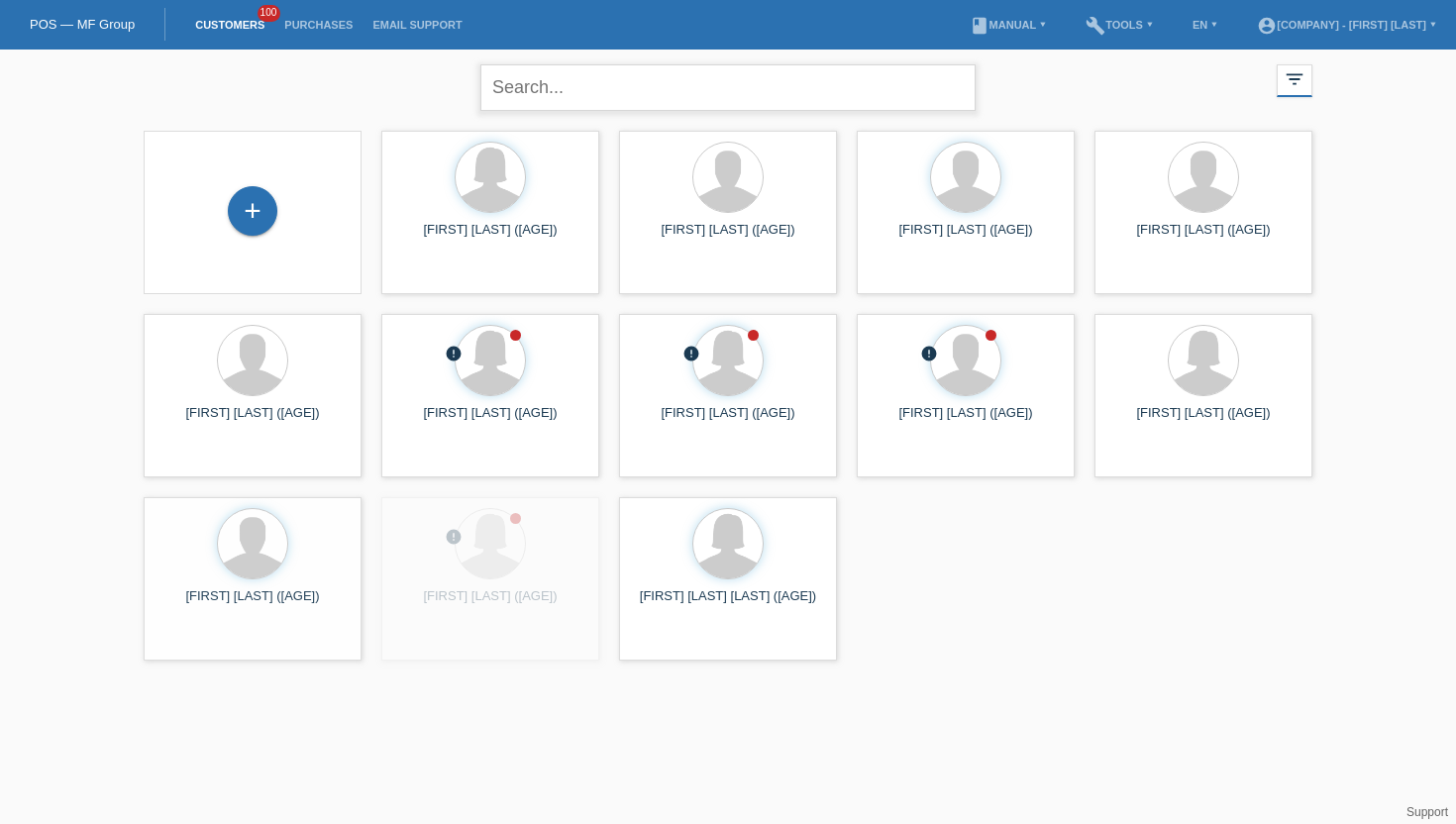 click at bounding box center (728, 87) 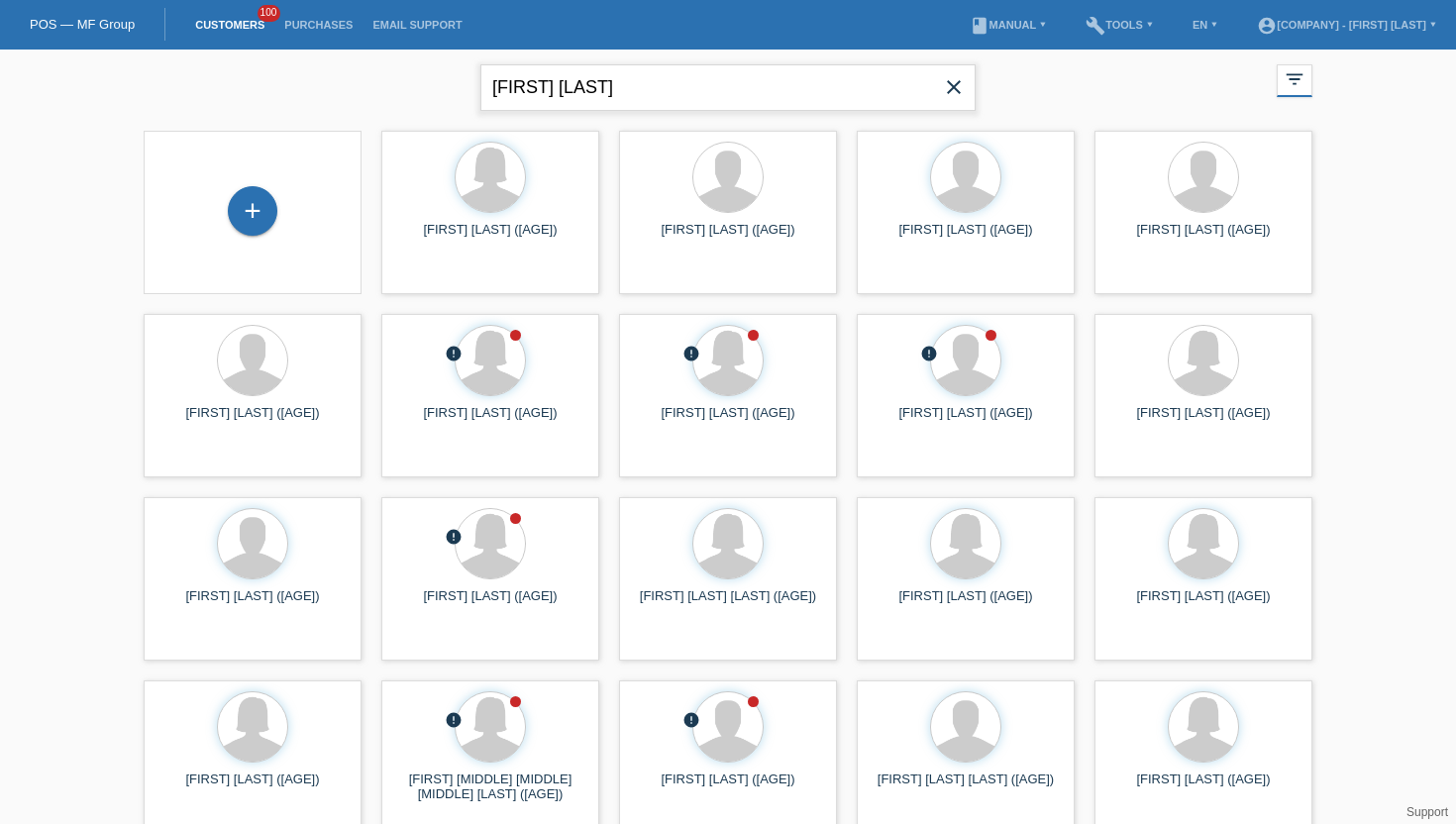 type on "Carsten willems" 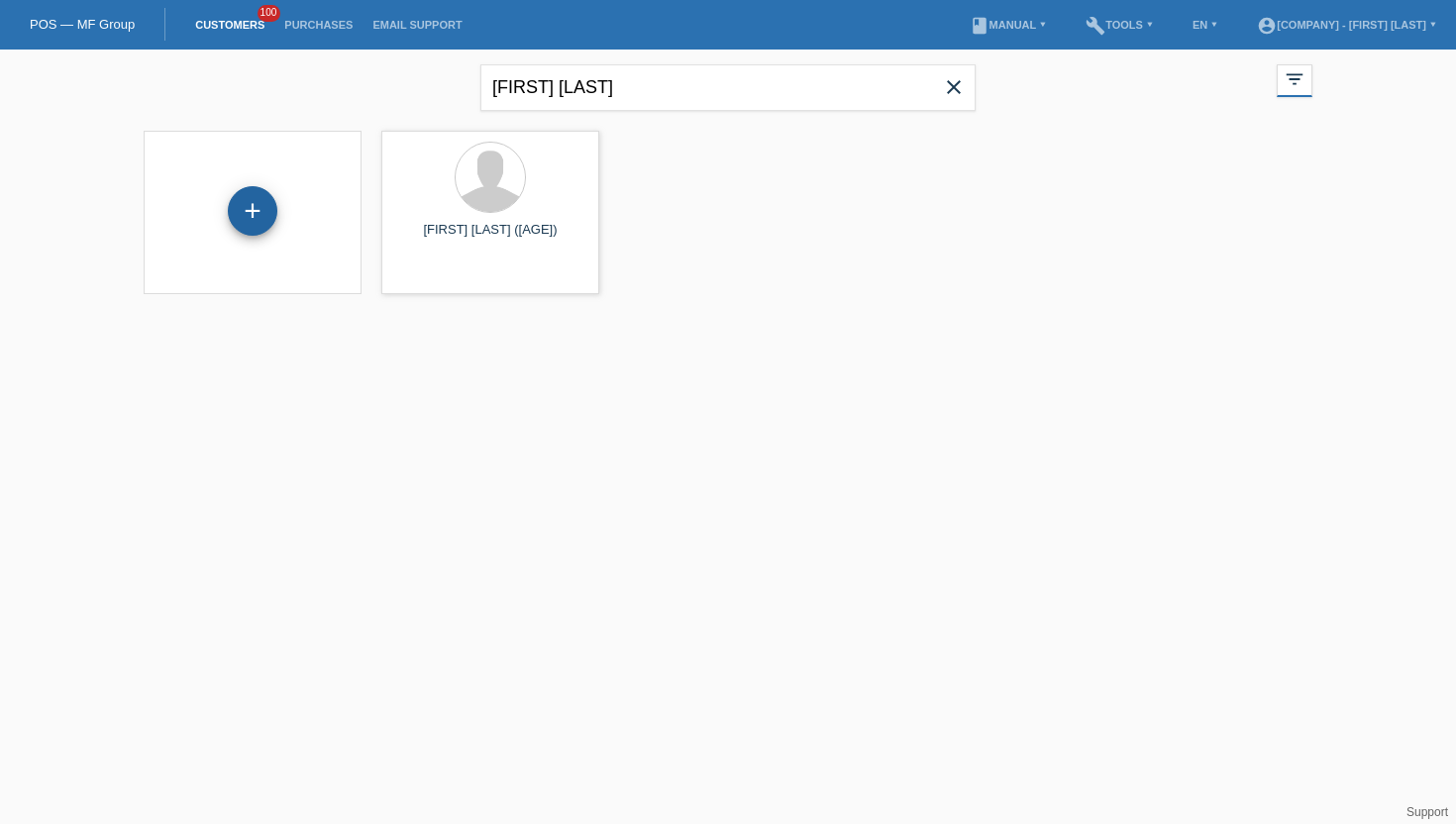 click on "+" at bounding box center (253, 211) 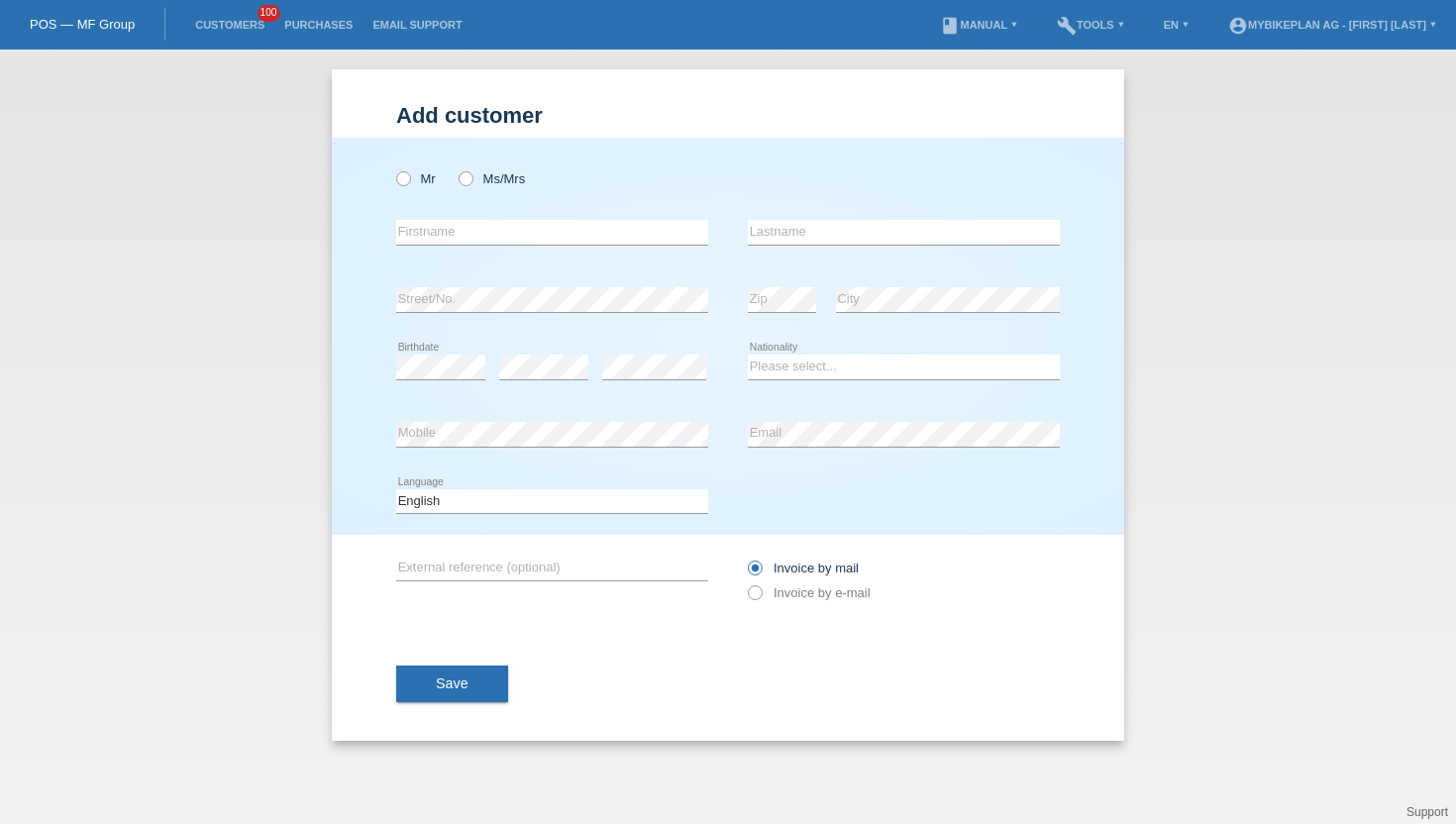 scroll, scrollTop: 0, scrollLeft: 0, axis: both 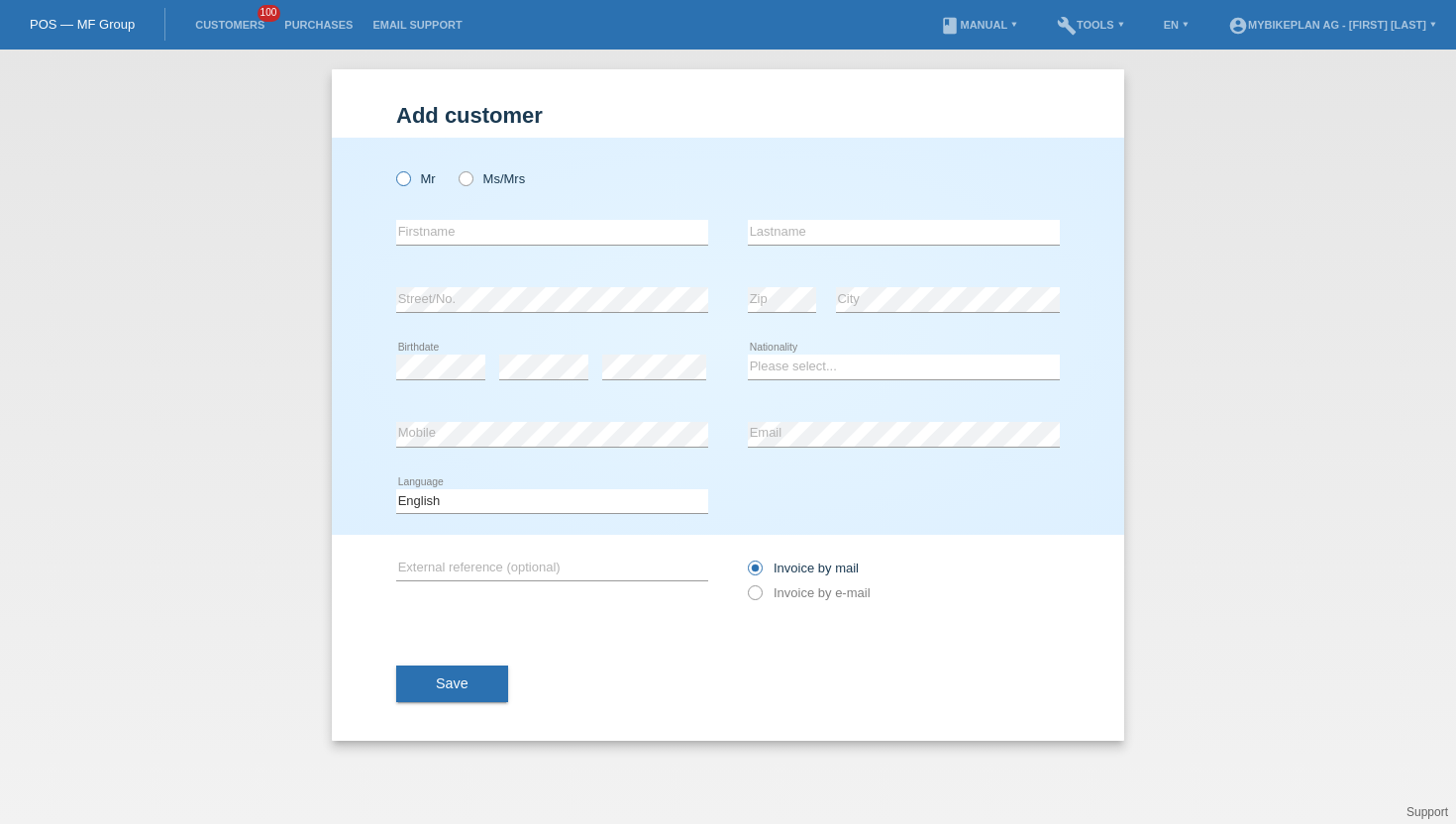 click at bounding box center [393, 168] 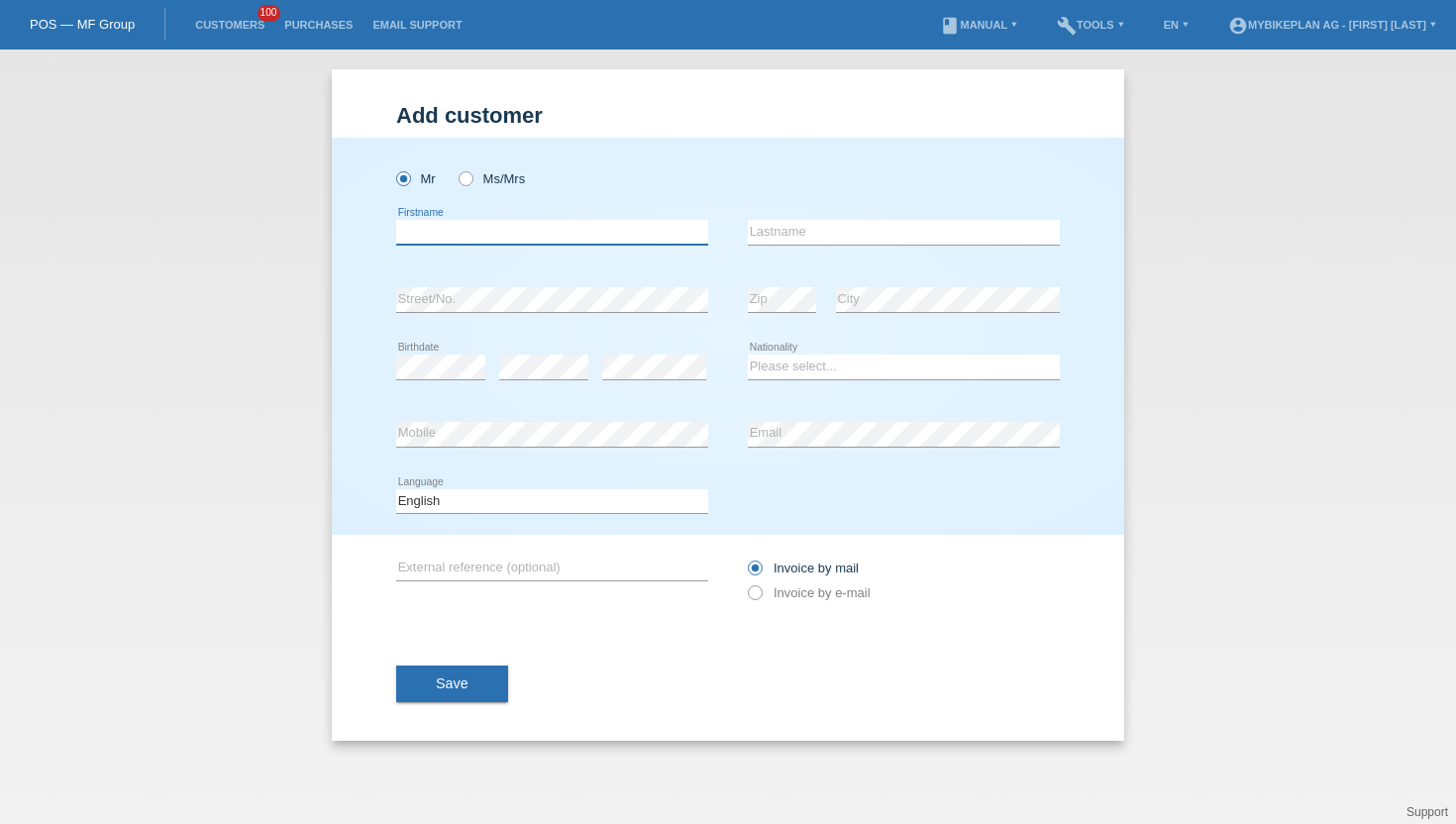 click at bounding box center (552, 232) 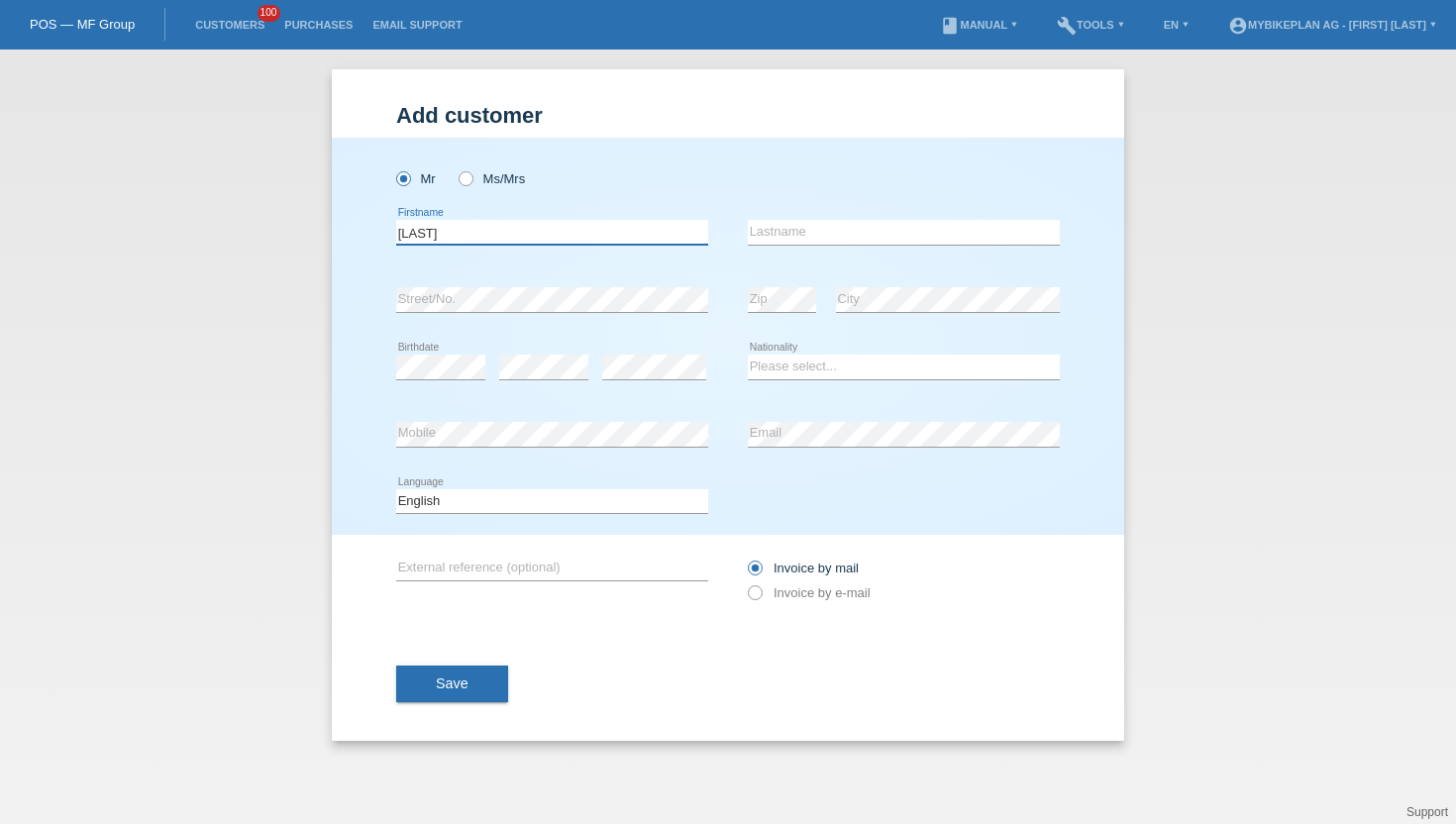 type on "[NAME]" 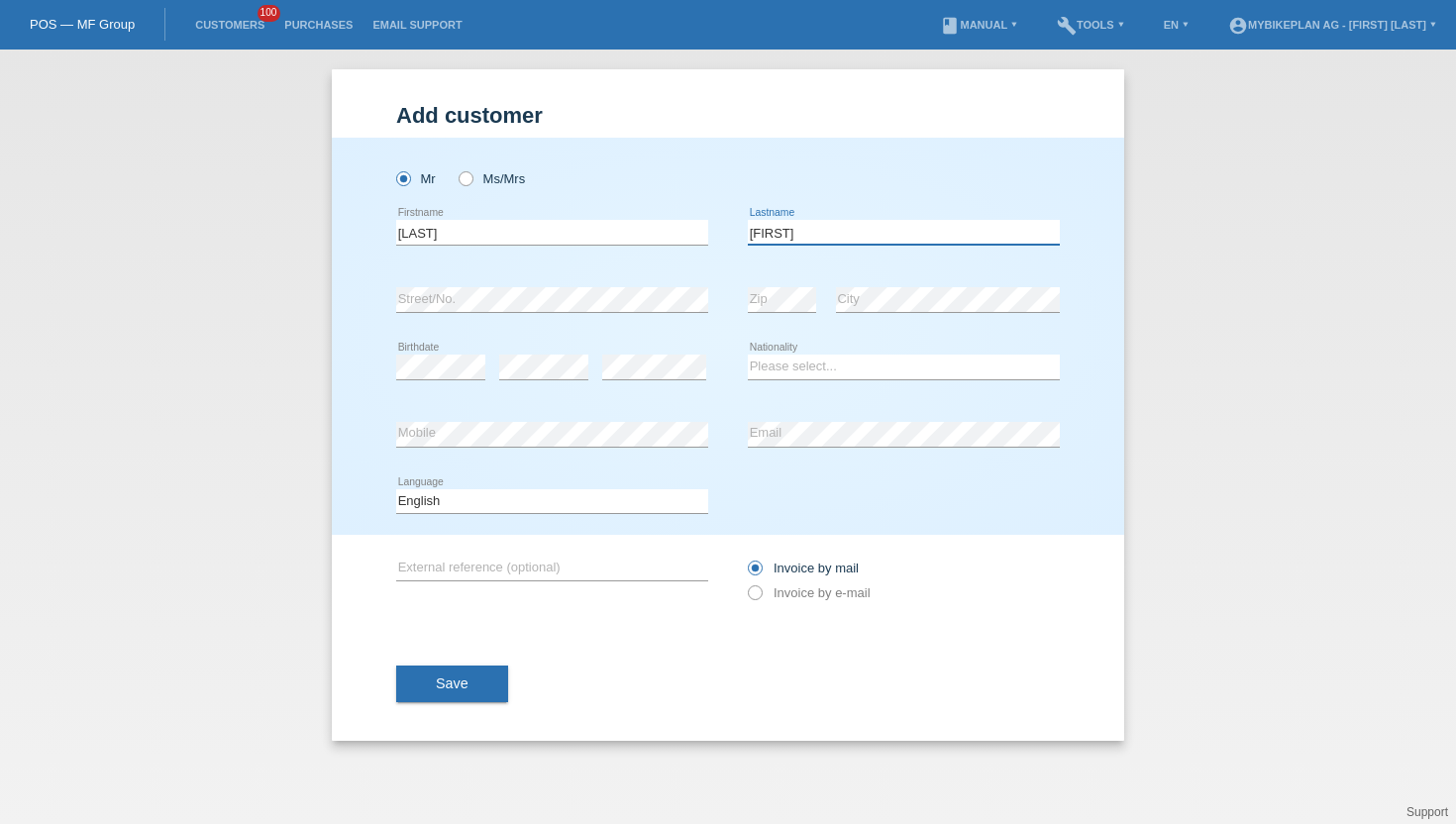 type on "Willems" 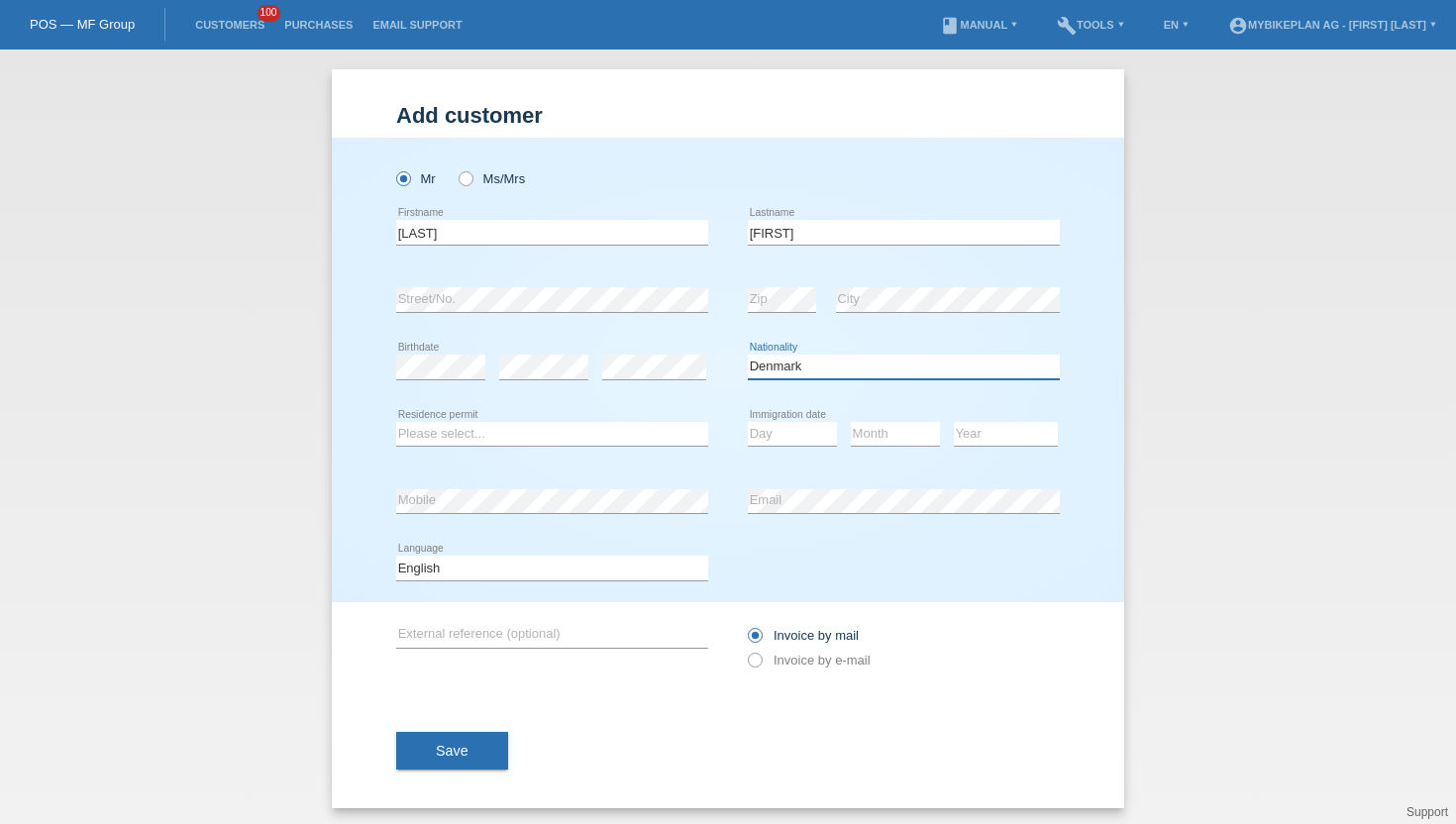 click on "Please select...
Switzerland
Austria
Germany
Liechtenstein
------------
Afghanistan
Åland Islands
Albania
Algeria
American Samoa Andorra Angola Anguilla Antarctica Antigua and Barbuda Argentina Armenia" at bounding box center [903, 366] 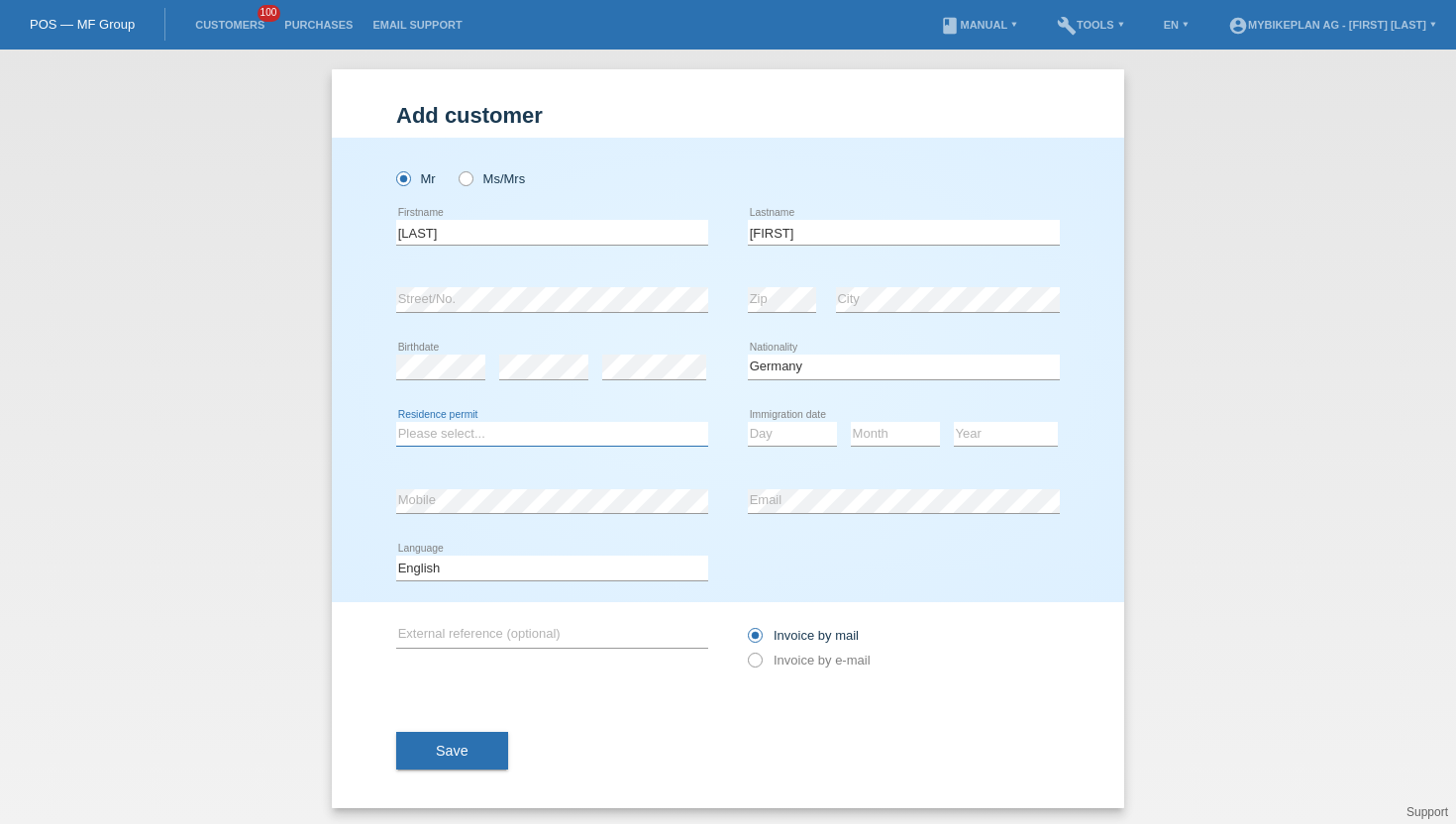 click on "Please select...
C
B
B - Refugee status
Other" at bounding box center [552, 434] 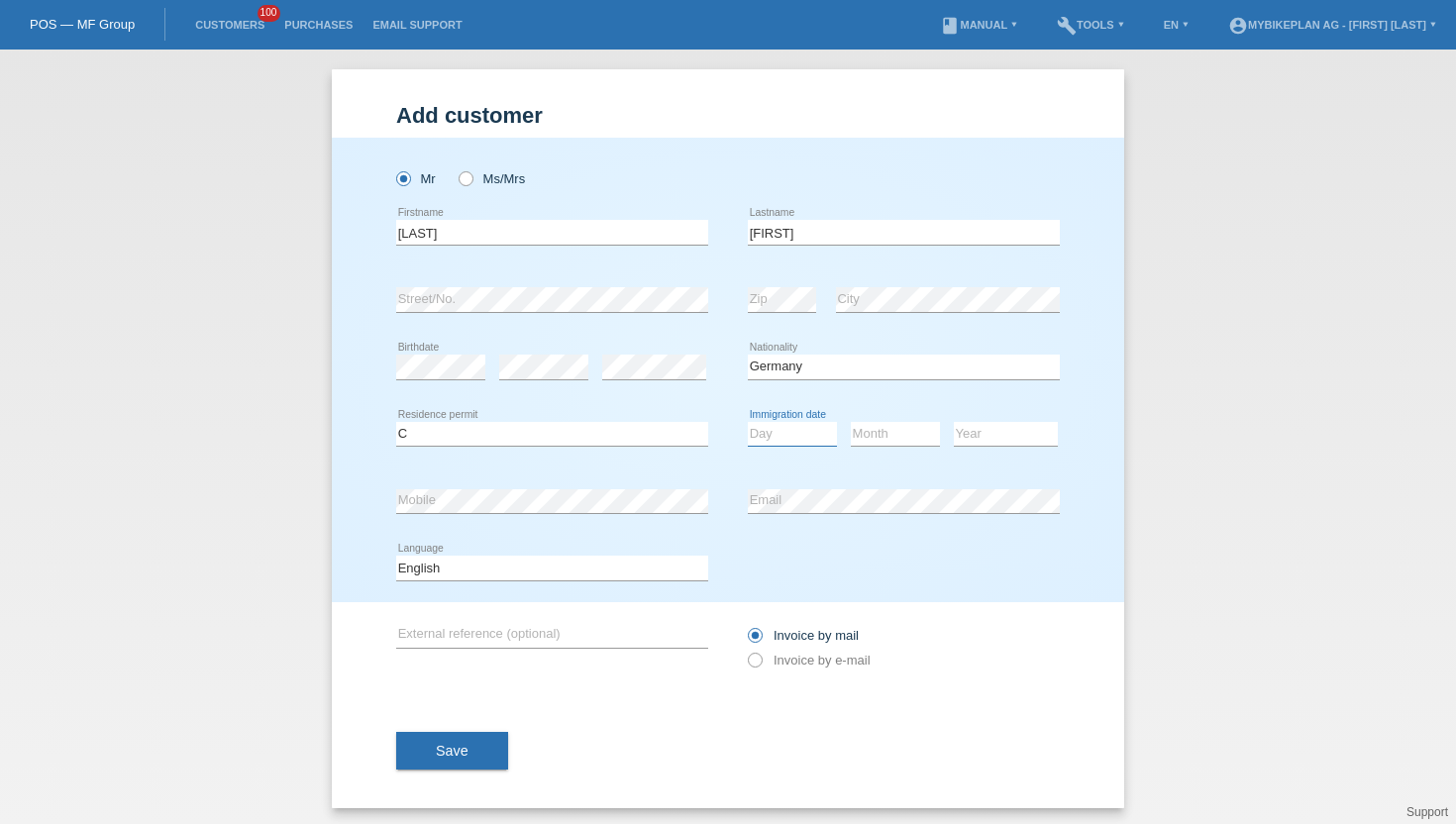 click on "Day
01
02
03
04
05
06
07
08
09
10 11" at bounding box center [792, 434] 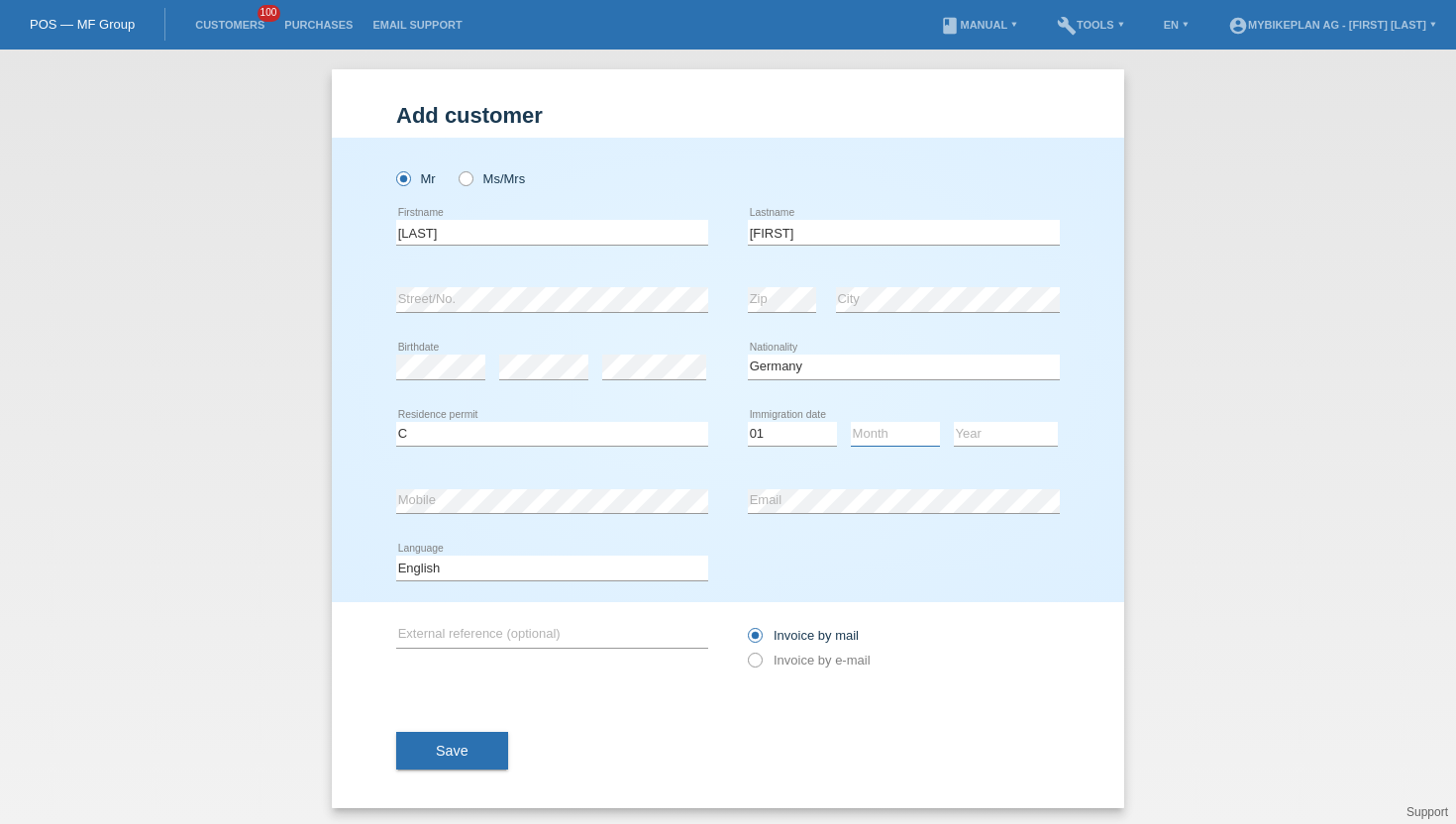 click on "Month
01
02
03
04
05
06
07
08
09
10 11" at bounding box center (895, 434) 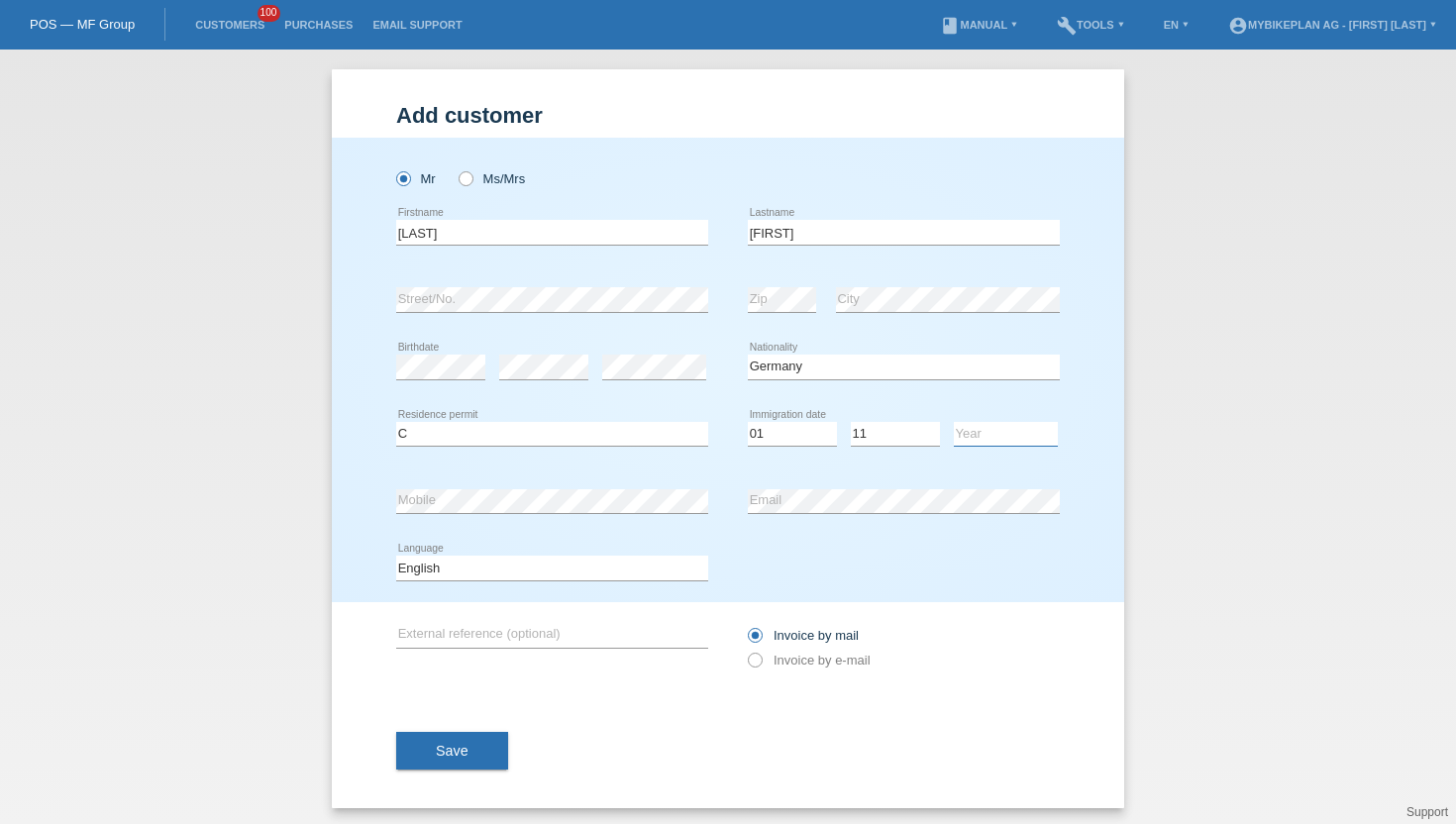 click on "Year
2025
2024
2023
2022
2021
2020
2019
2018
2017 2016 2015 2014 2013 2012 2011 2010 2009 2008 2007 2006 2005 2004 2003 2002 2001" at bounding box center (1005, 434) 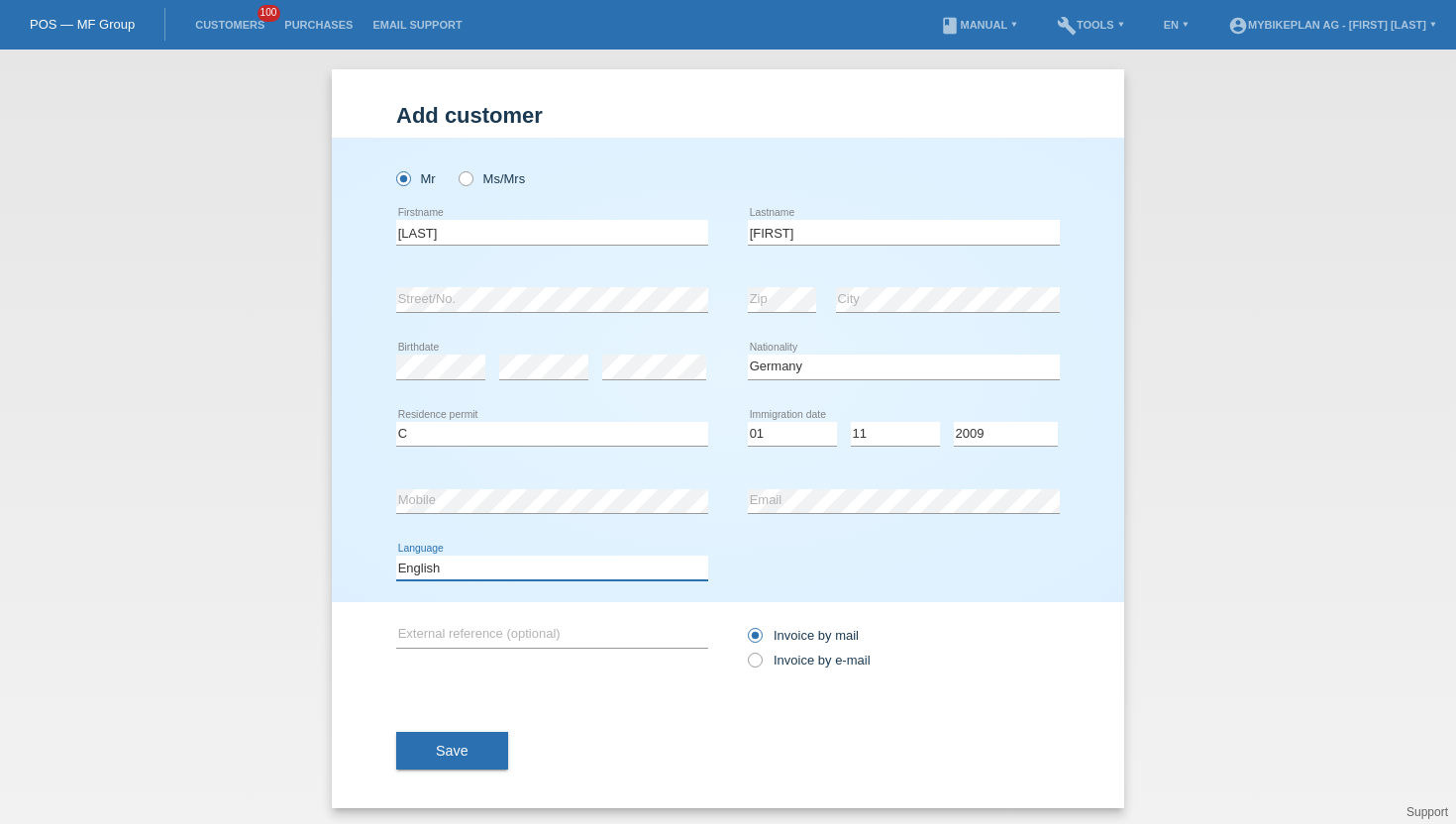 click on "Deutsch
Français
Italiano
English" at bounding box center (552, 567) 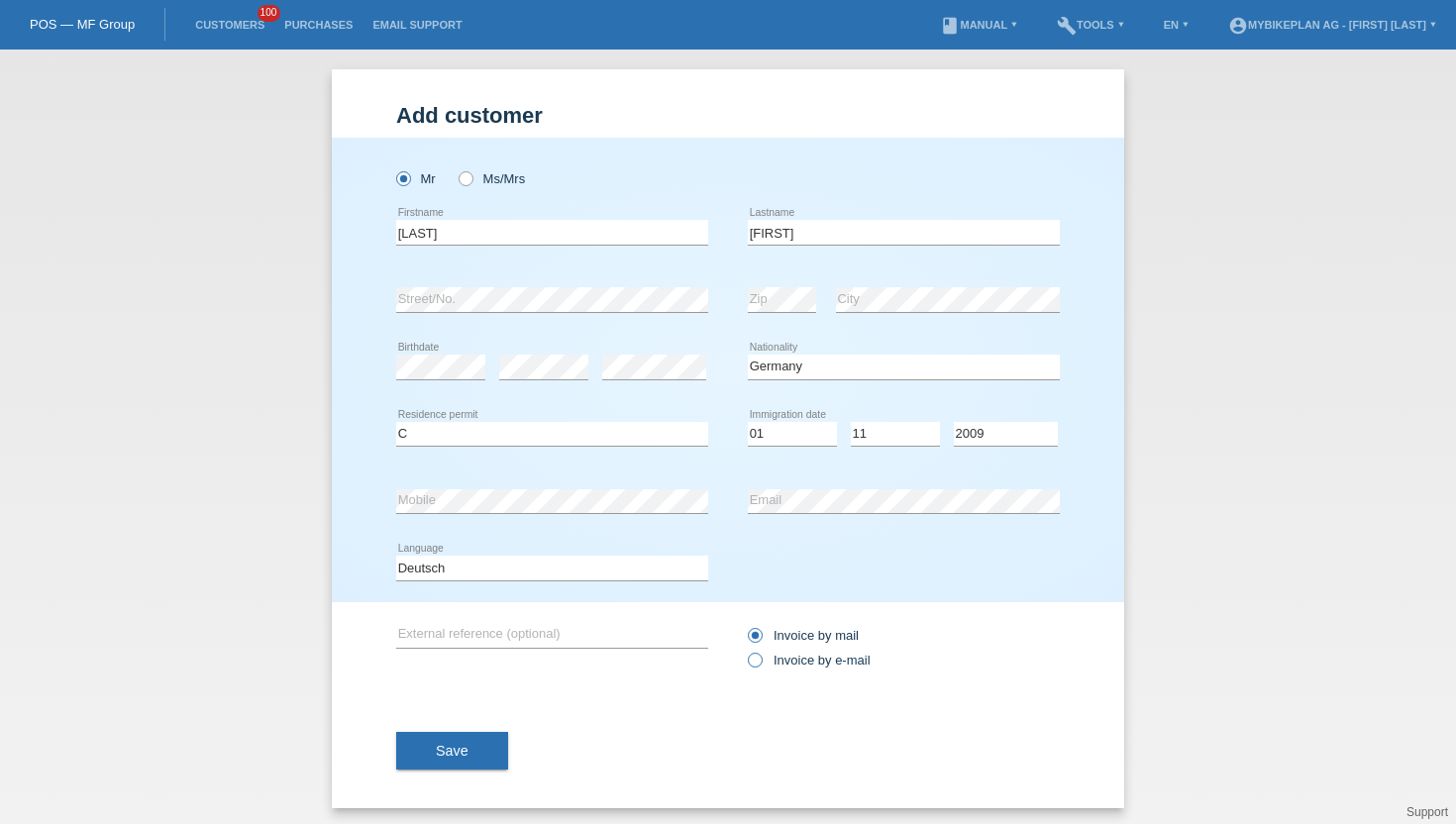 click at bounding box center (745, 650) 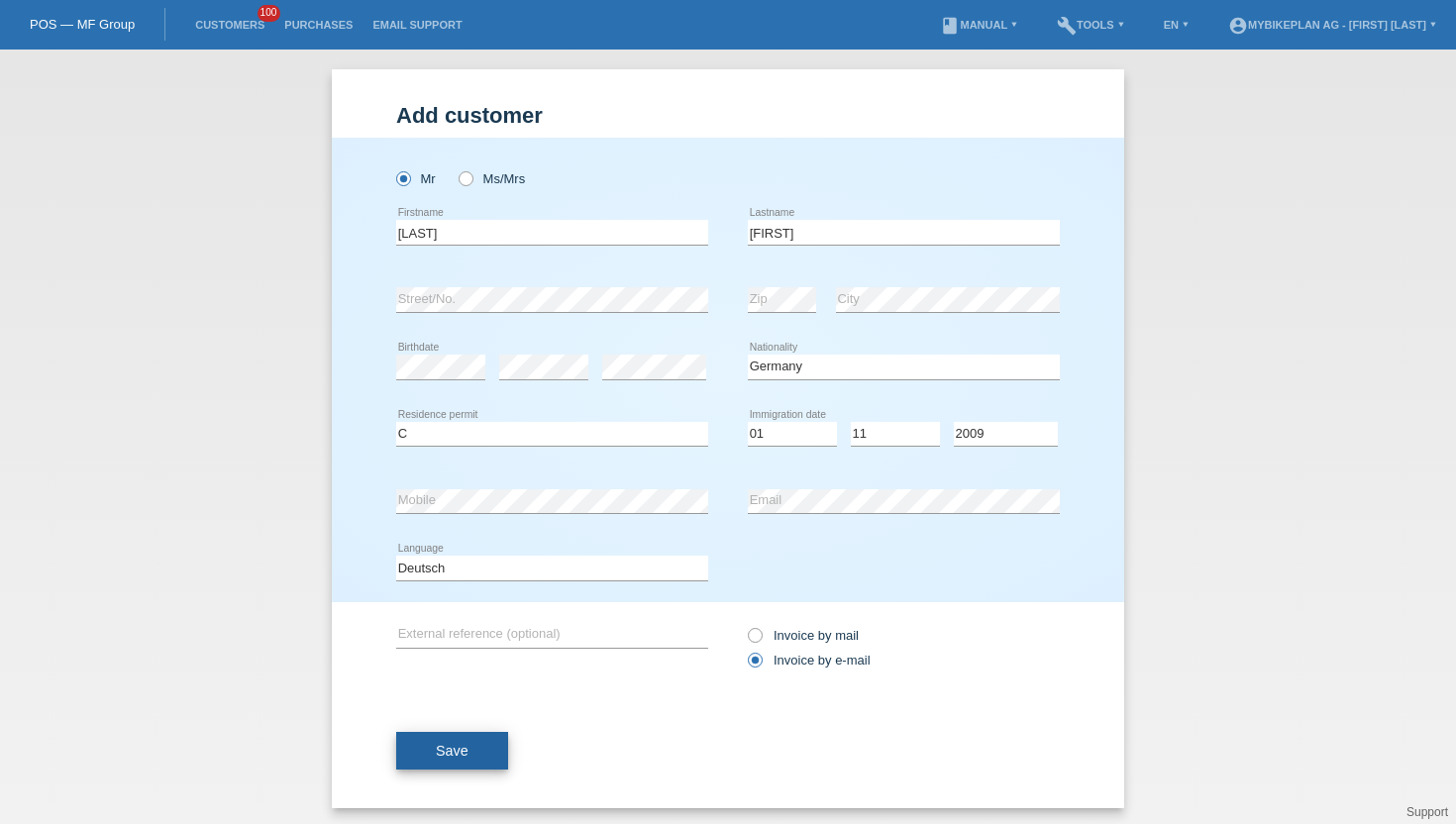 click on "Save" at bounding box center [452, 751] 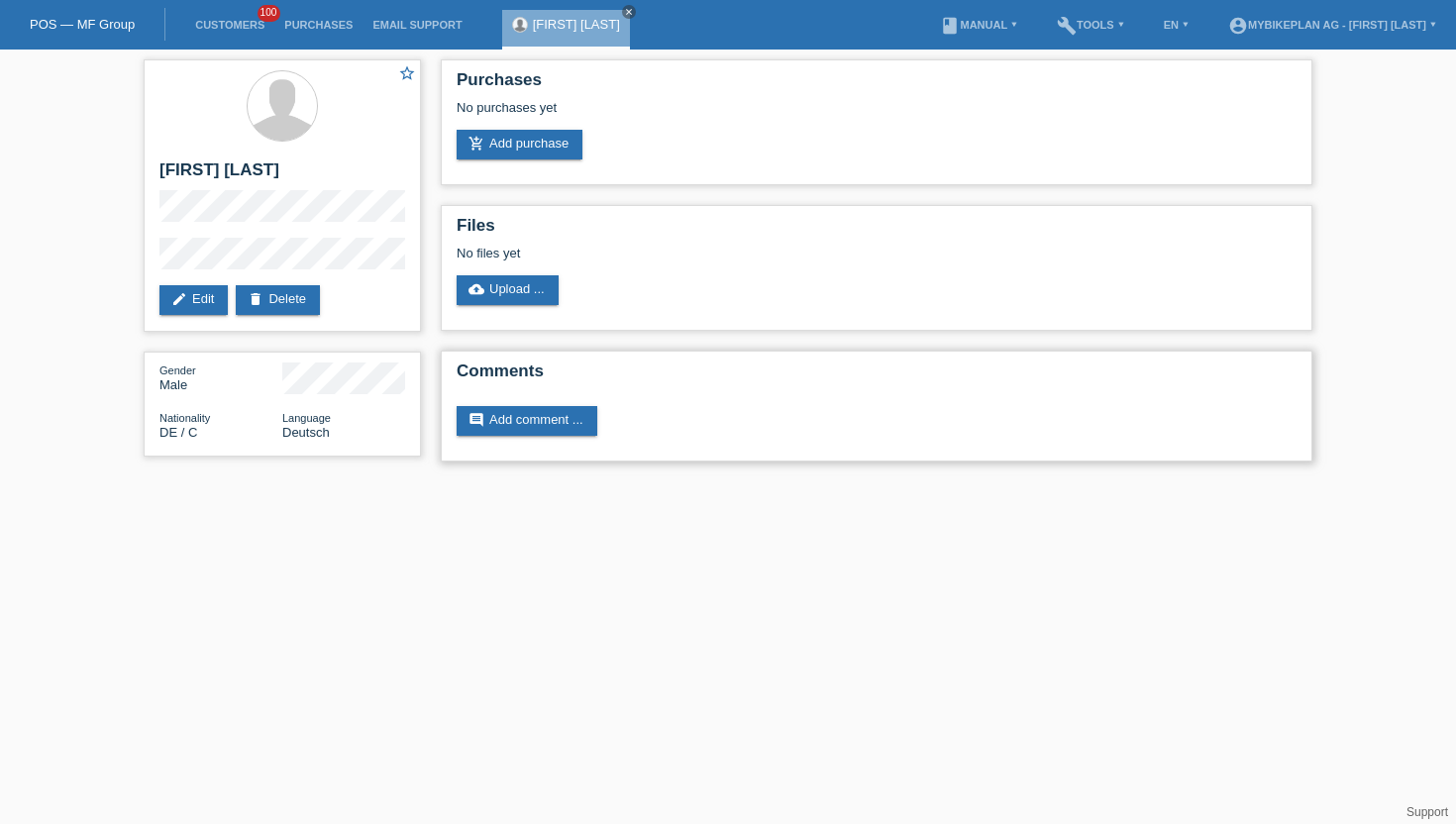 scroll, scrollTop: 0, scrollLeft: 0, axis: both 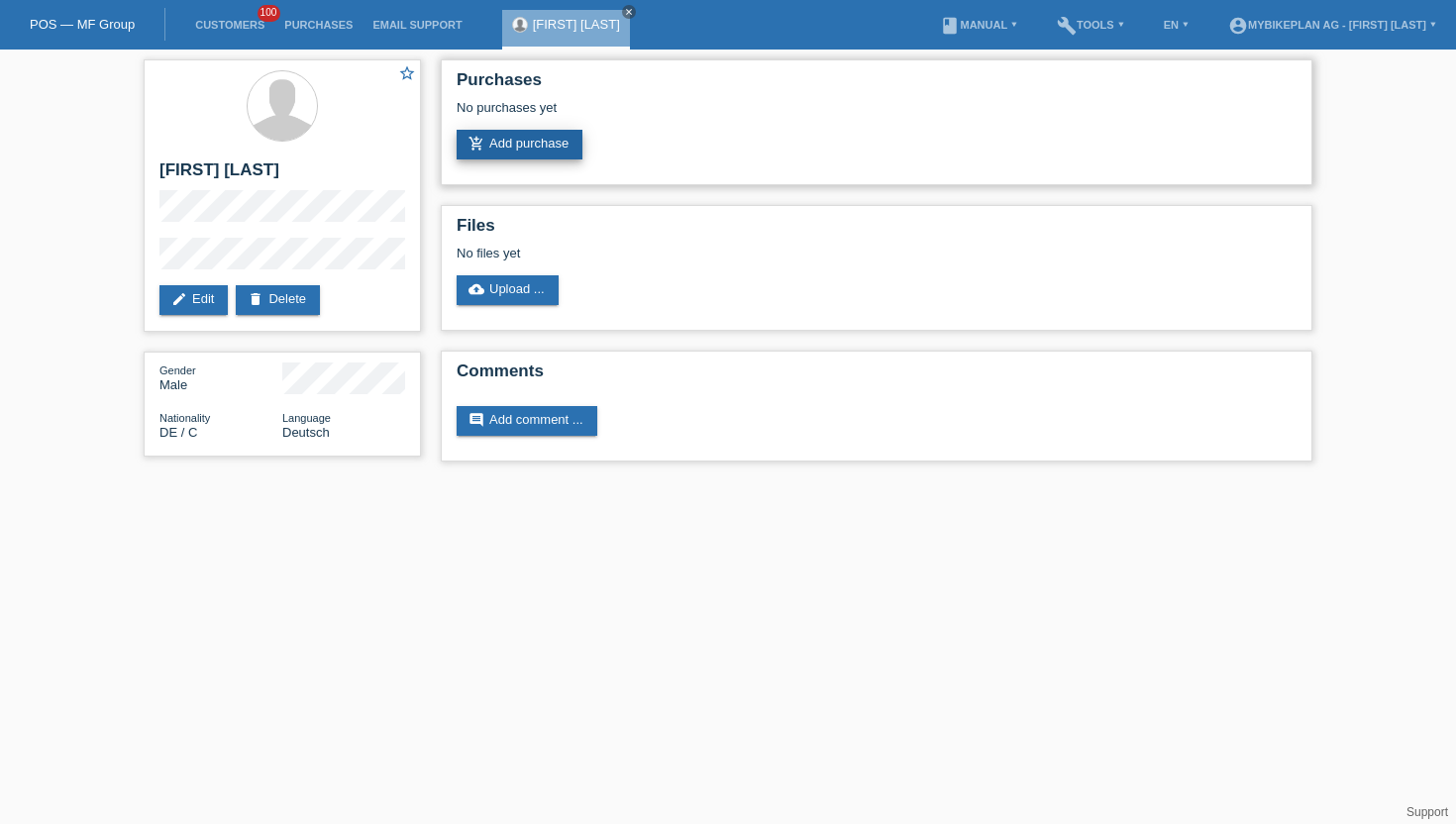 click on "add_shopping_cart  Add purchase" at bounding box center [519, 145] 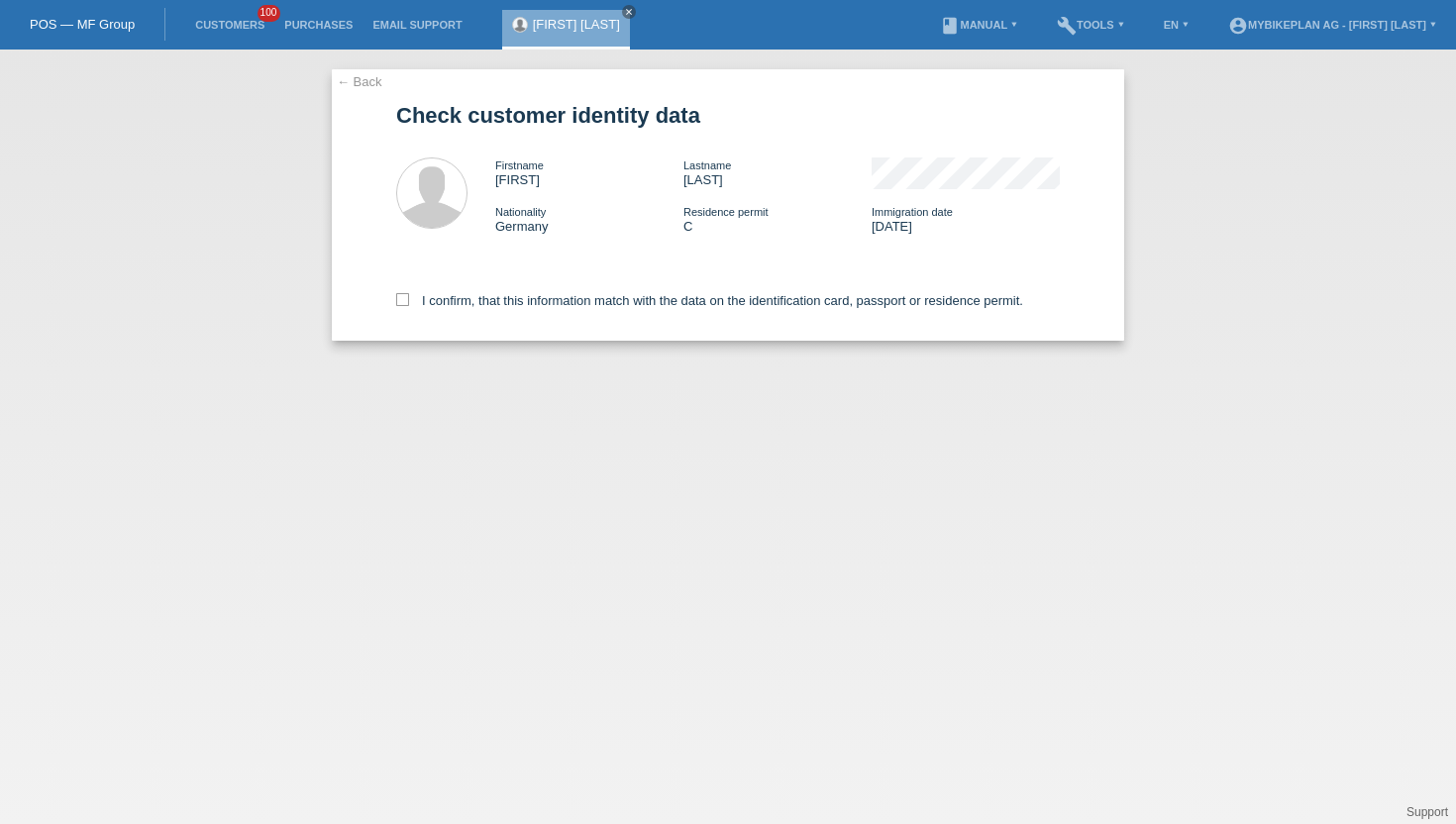 scroll, scrollTop: 0, scrollLeft: 0, axis: both 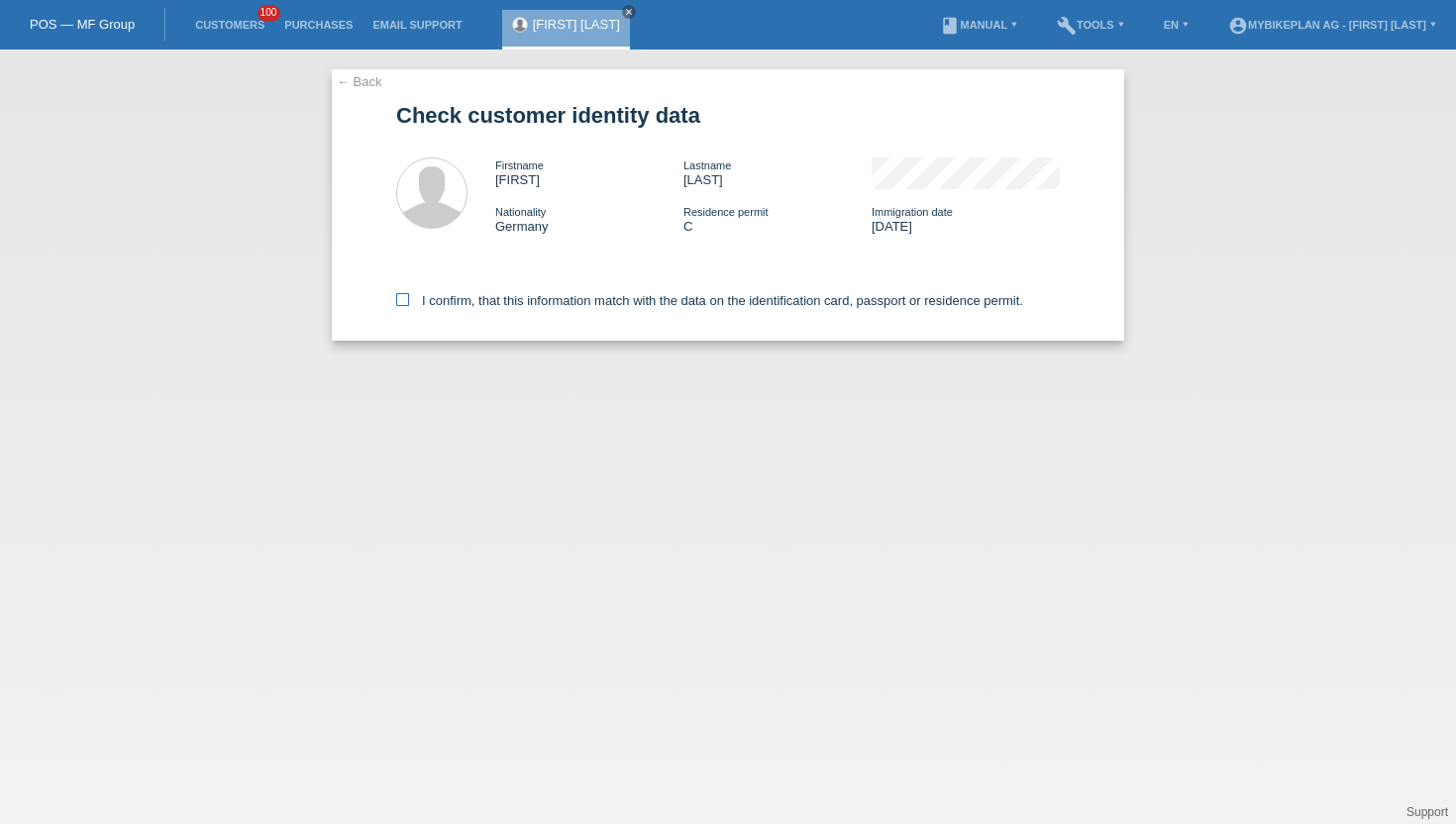 click at bounding box center [402, 299] 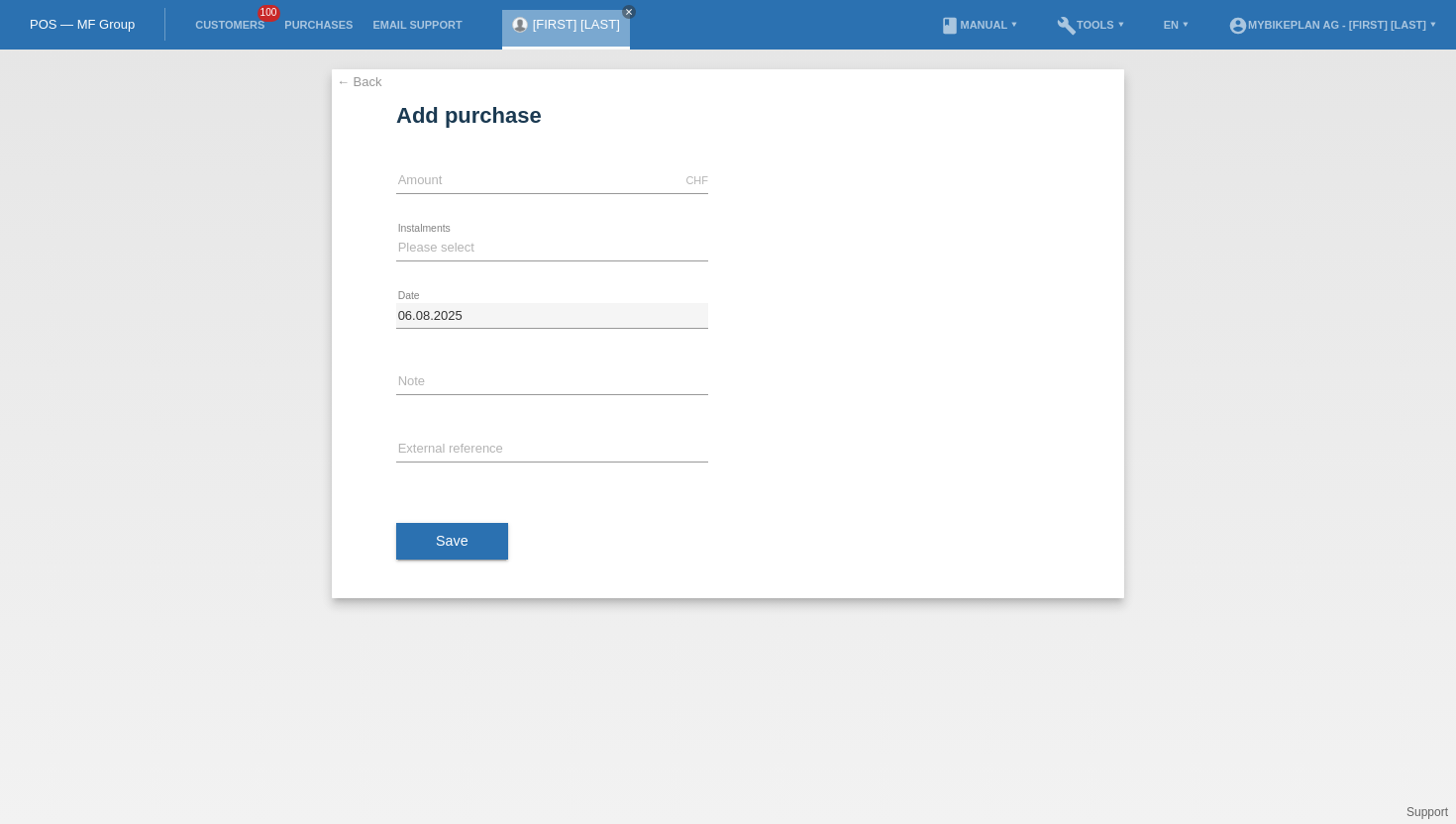 scroll, scrollTop: 0, scrollLeft: 0, axis: both 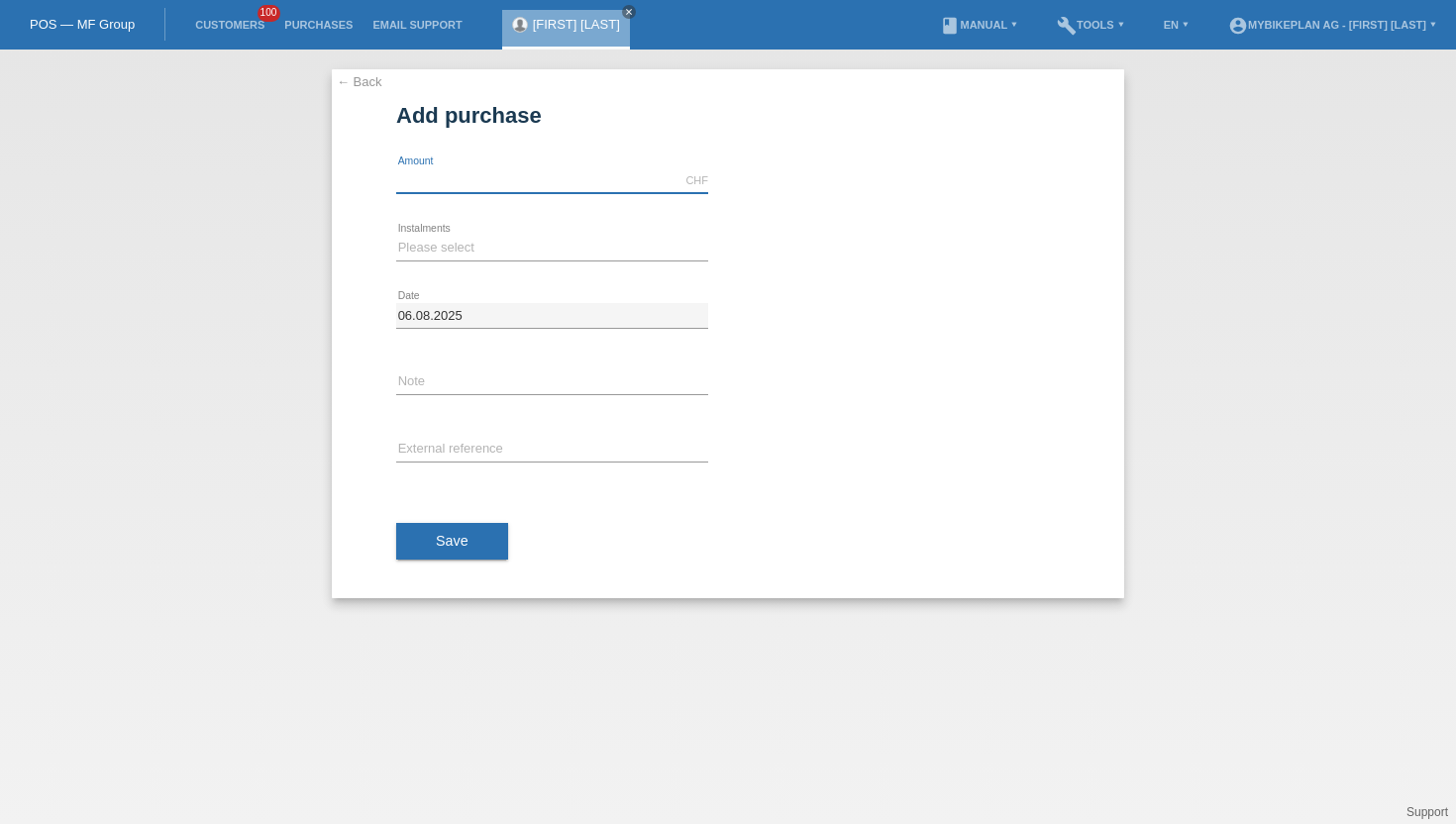 click at bounding box center (552, 180) 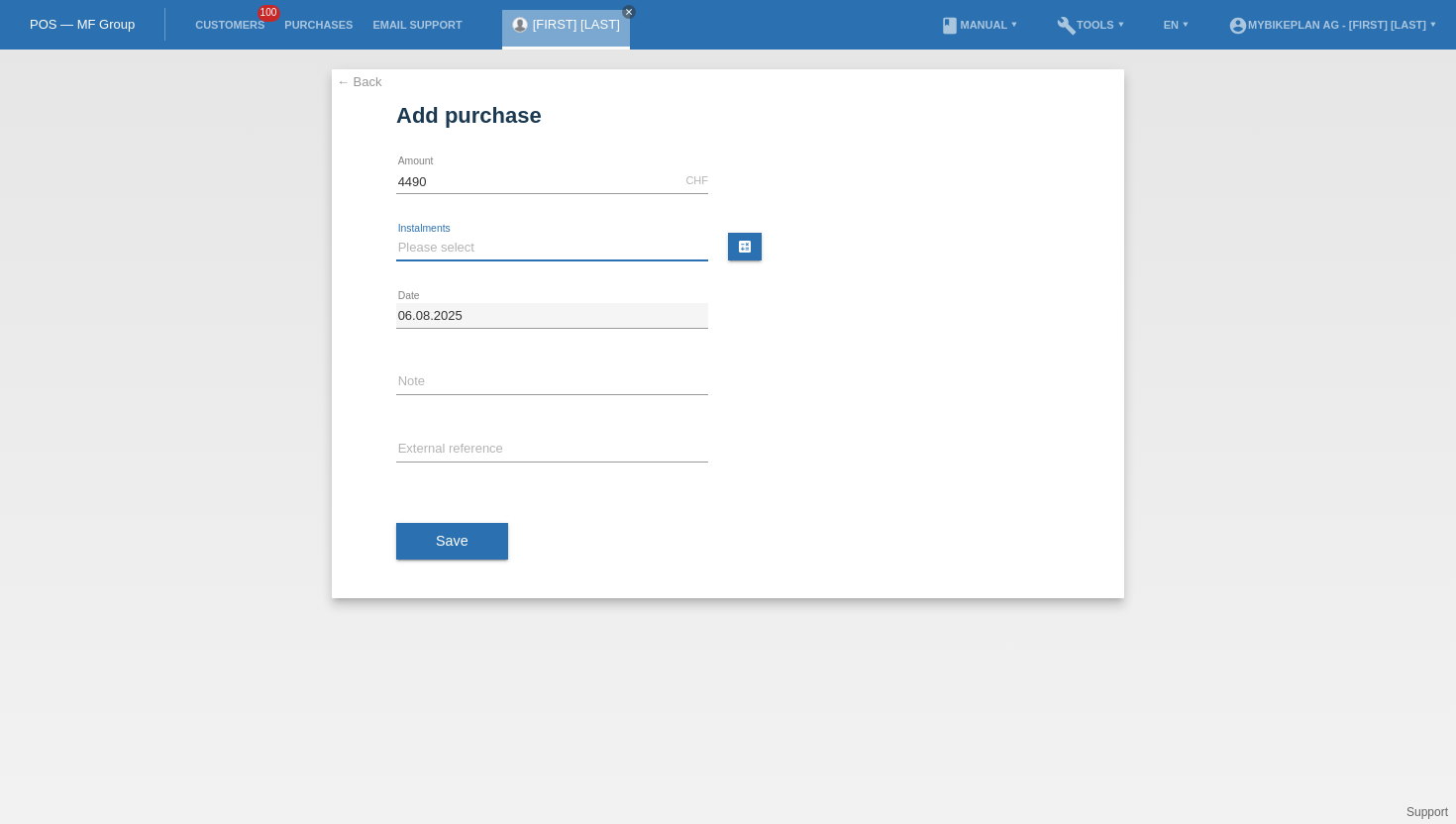 type on "4490.00" 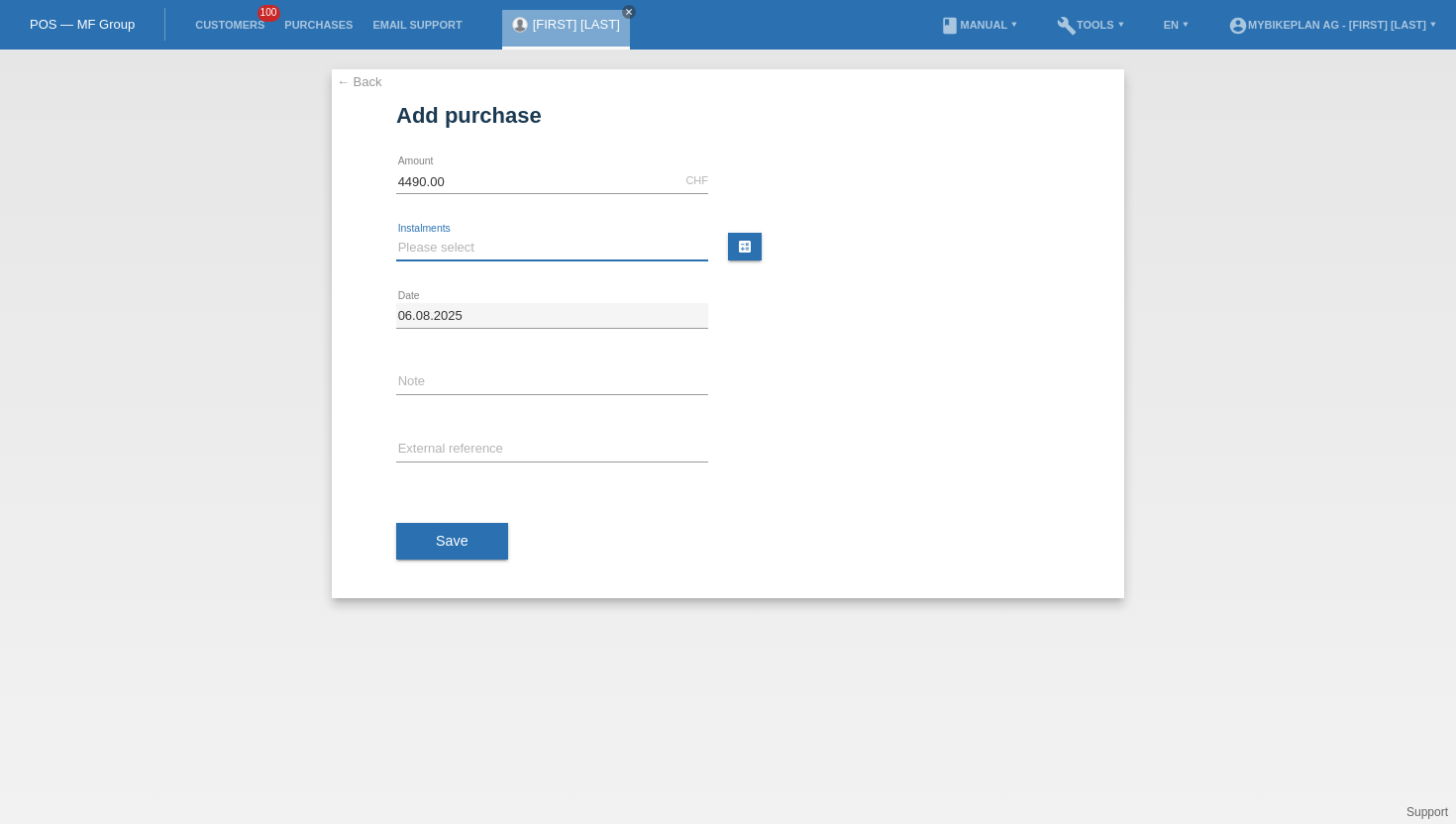 click on "Please select
6 instalments
12 instalments
18 instalments
24 instalments
36 instalments
48 instalments" at bounding box center [552, 248] 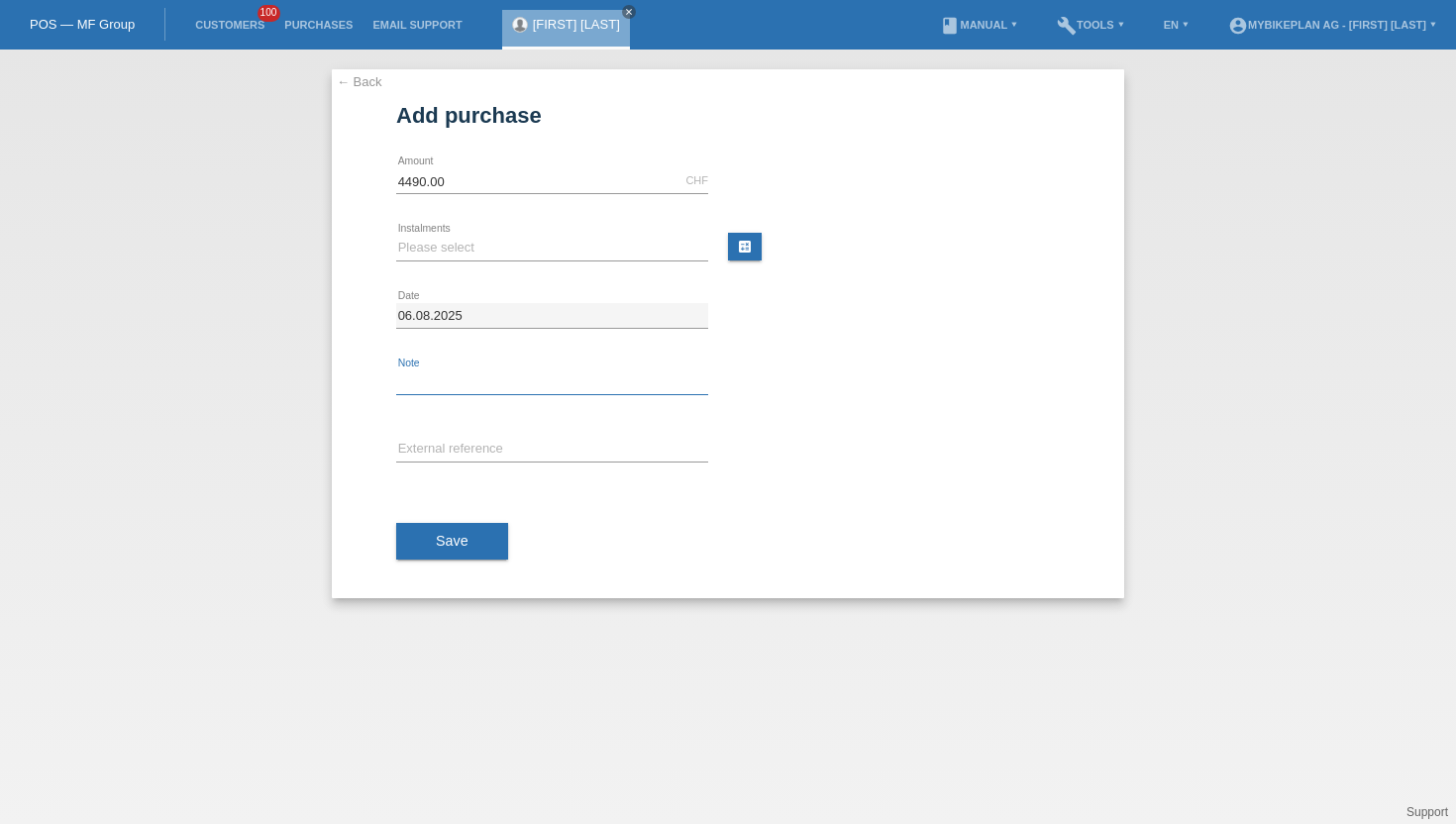 click at bounding box center (552, 382) 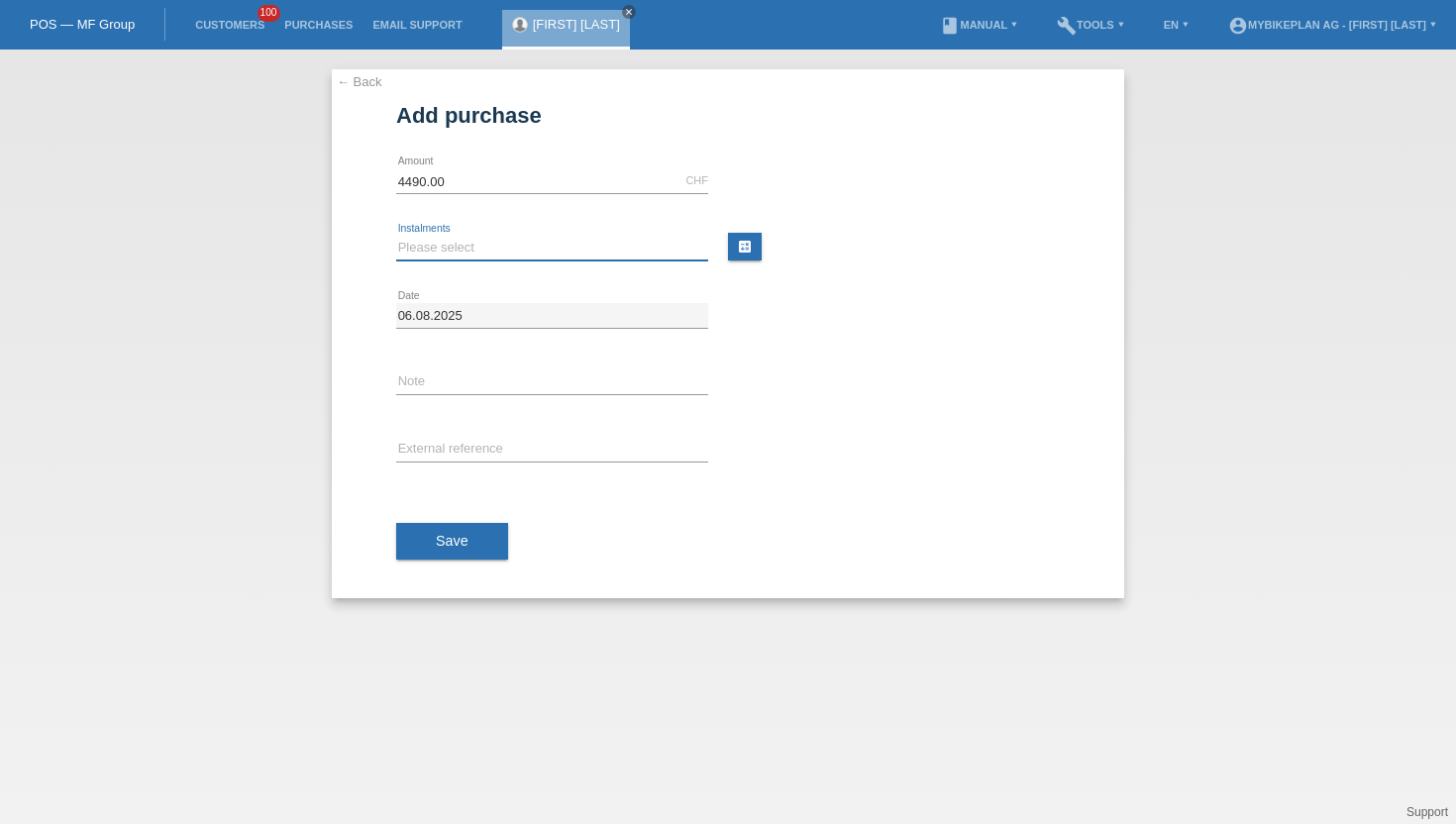 click on "Please select
6 instalments
12 instalments
18 instalments
24 instalments
36 instalments
48 instalments" at bounding box center [552, 248] 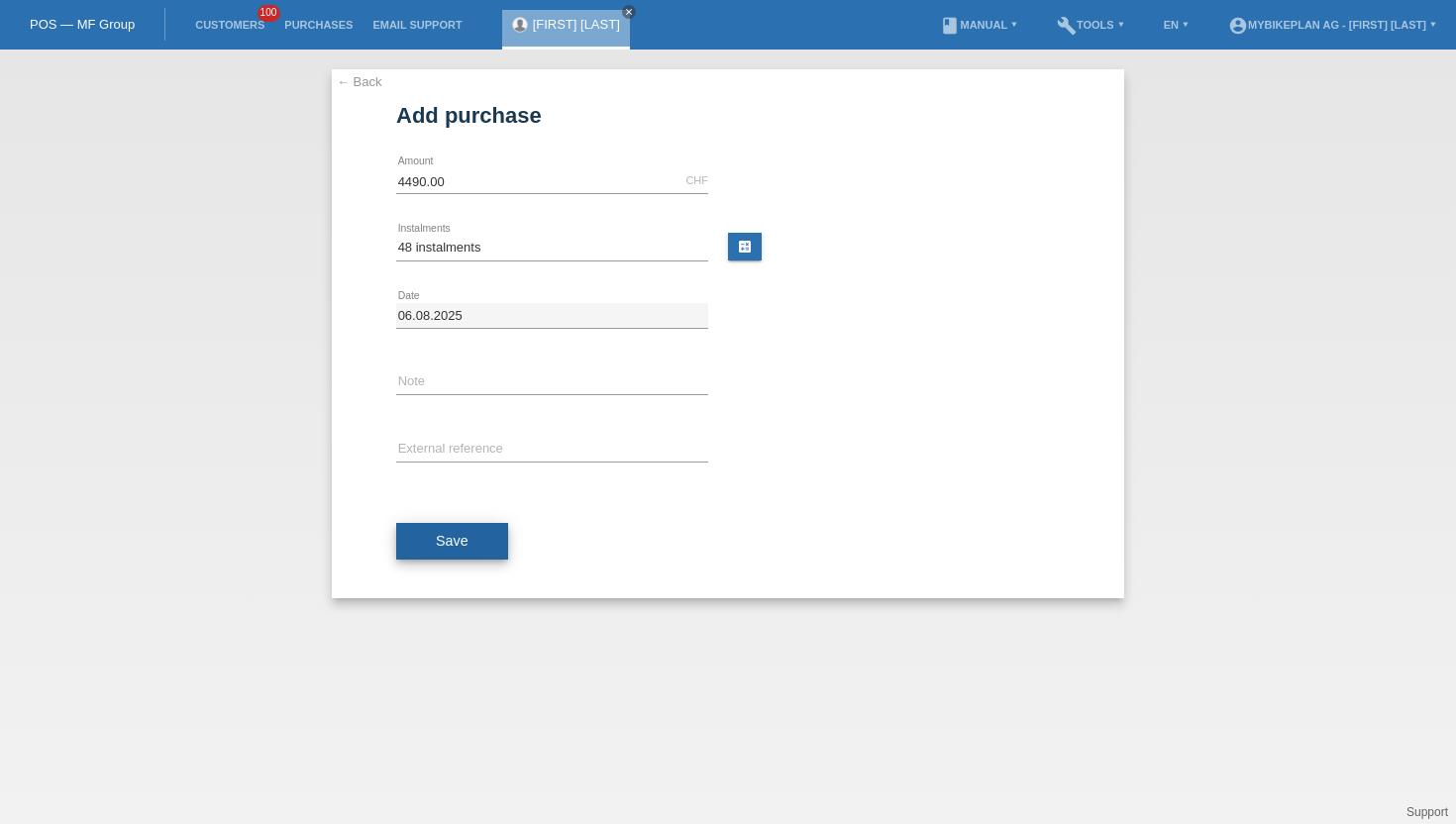 click on "Save" at bounding box center [452, 542] 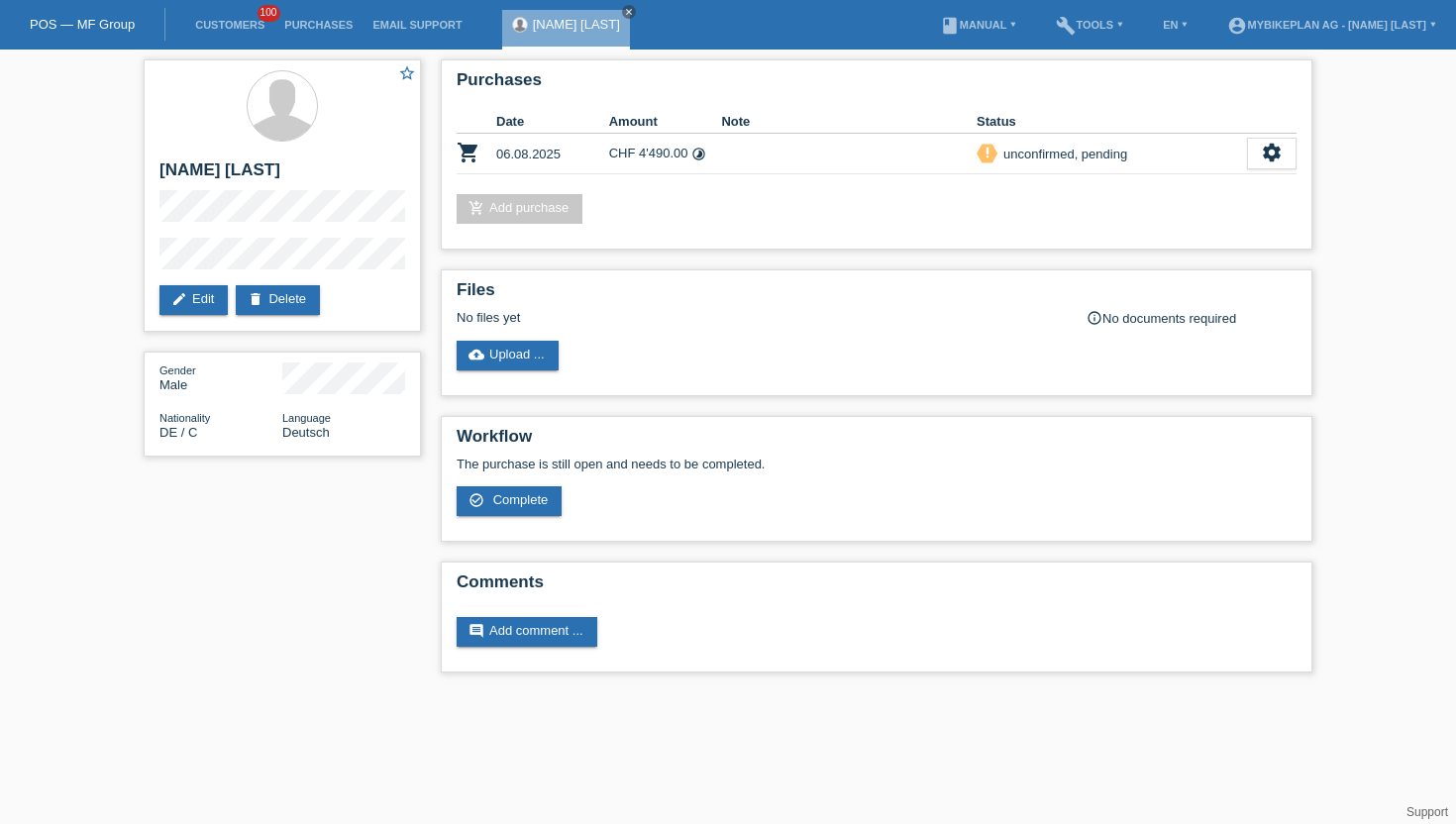 scroll, scrollTop: 0, scrollLeft: 0, axis: both 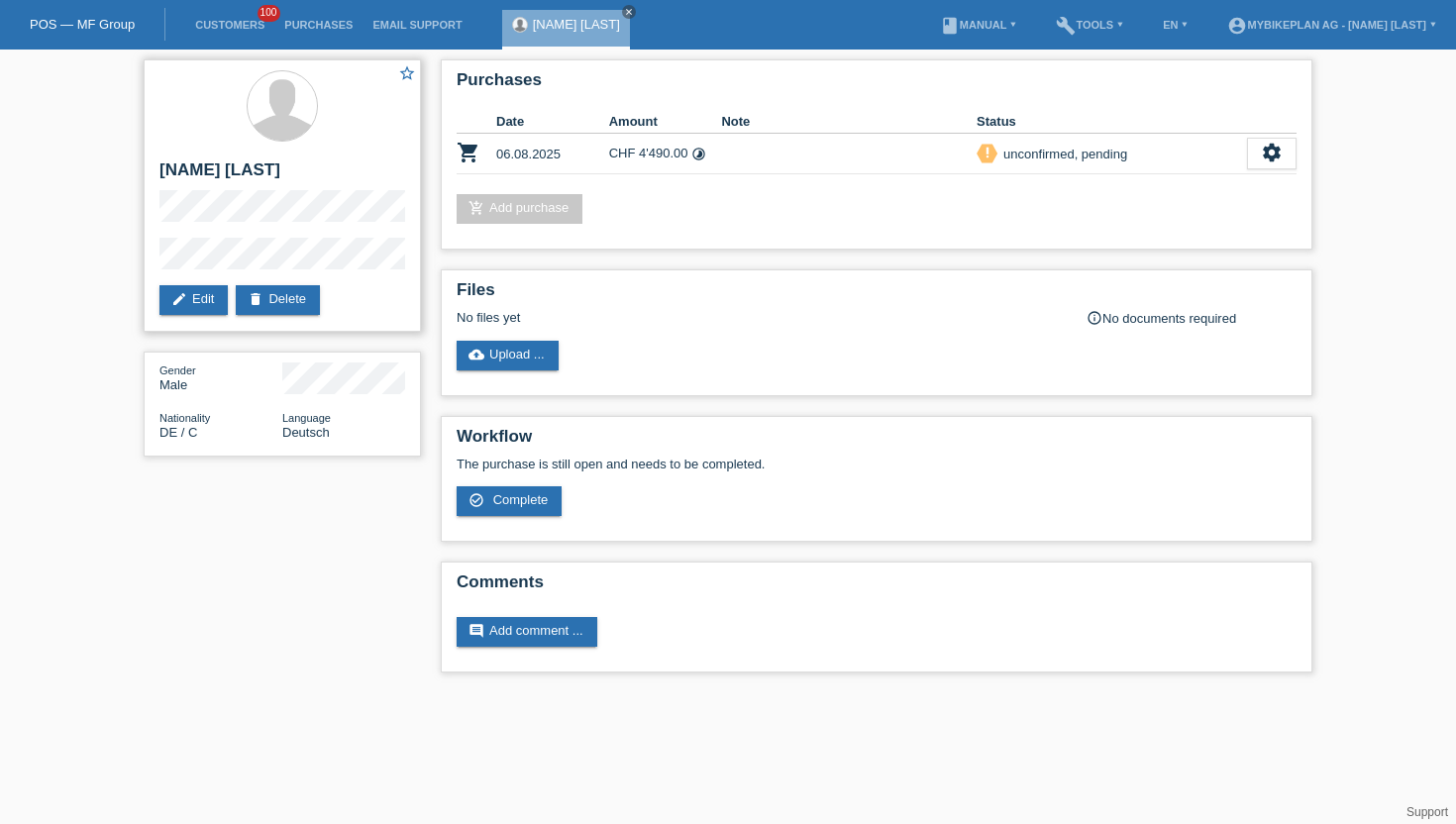 click on "[NAME] [LAST]" at bounding box center (282, 175) 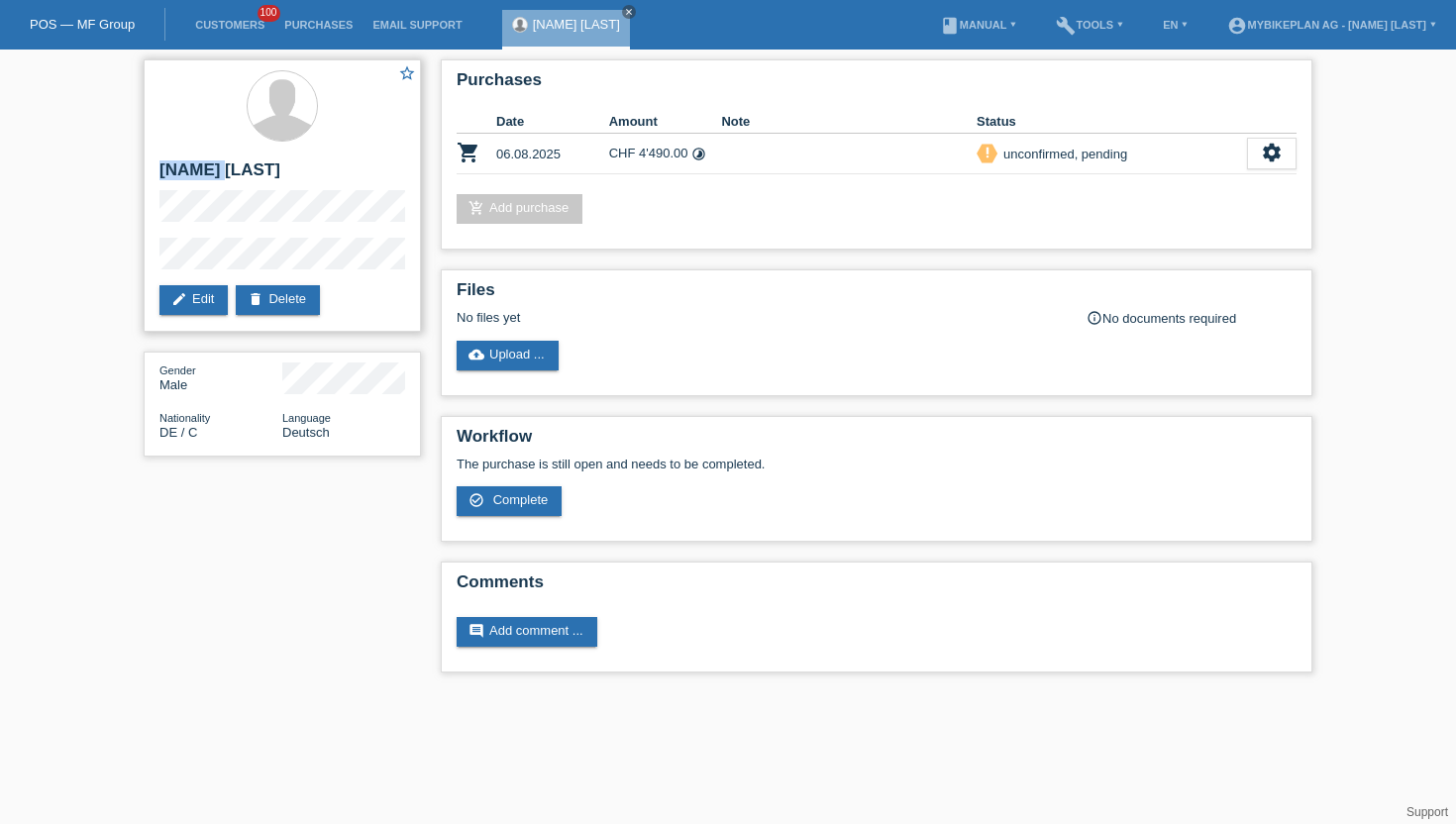 click on "[NAME] [LAST]" at bounding box center [282, 175] 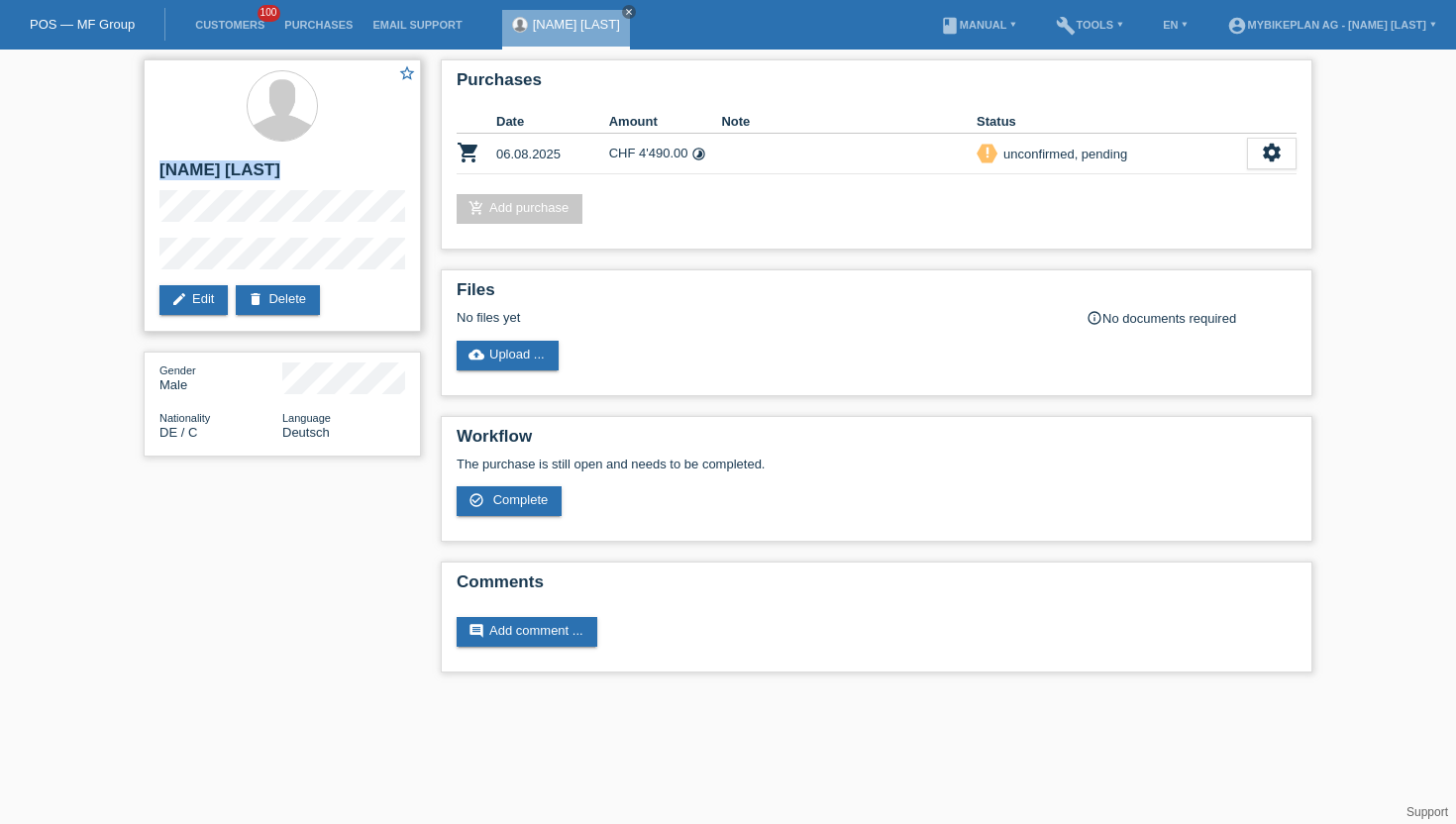 click on "[NAME] [LAST]" at bounding box center (282, 175) 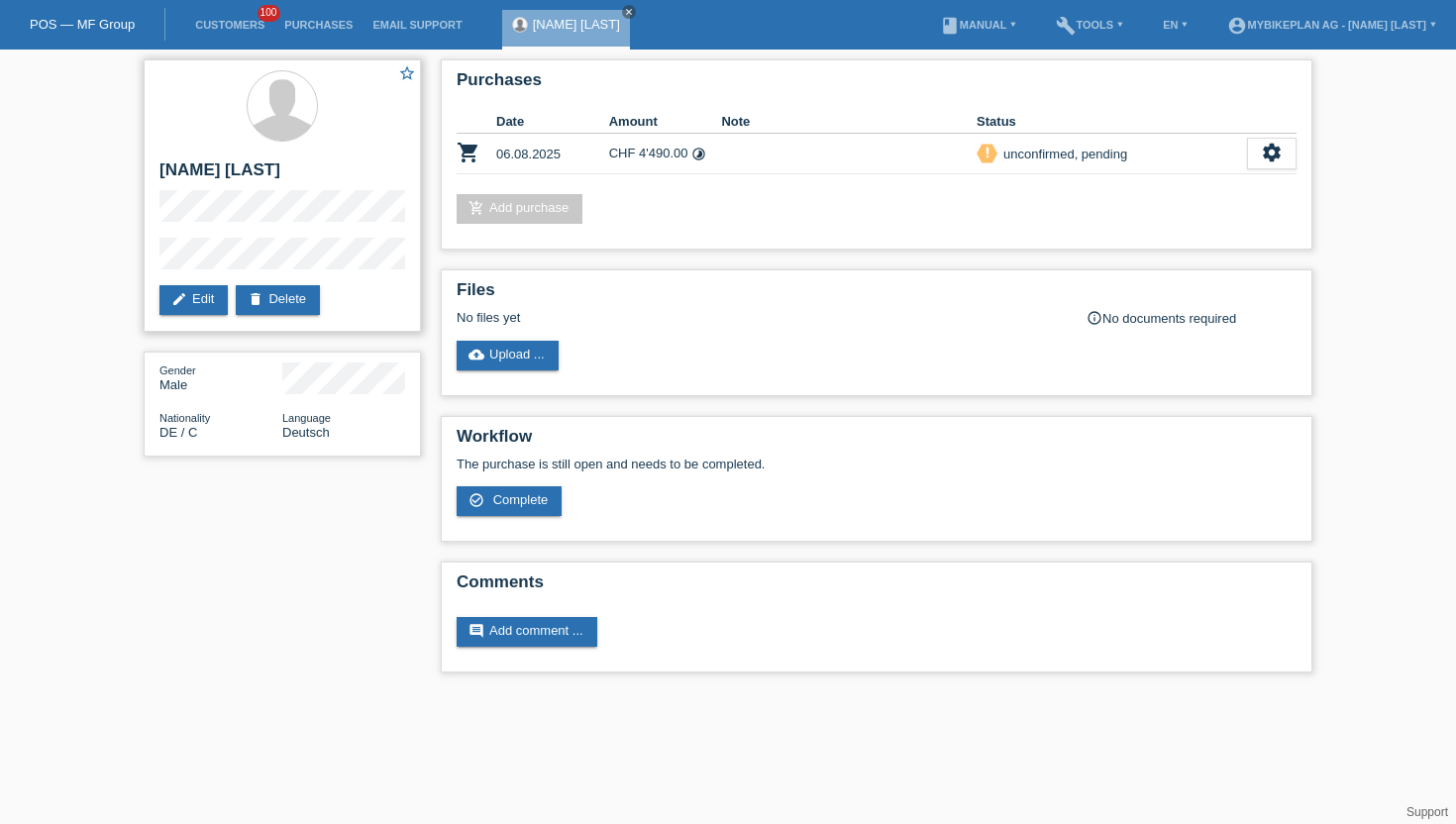 click on "[NAME] [LAST]" at bounding box center (282, 195) 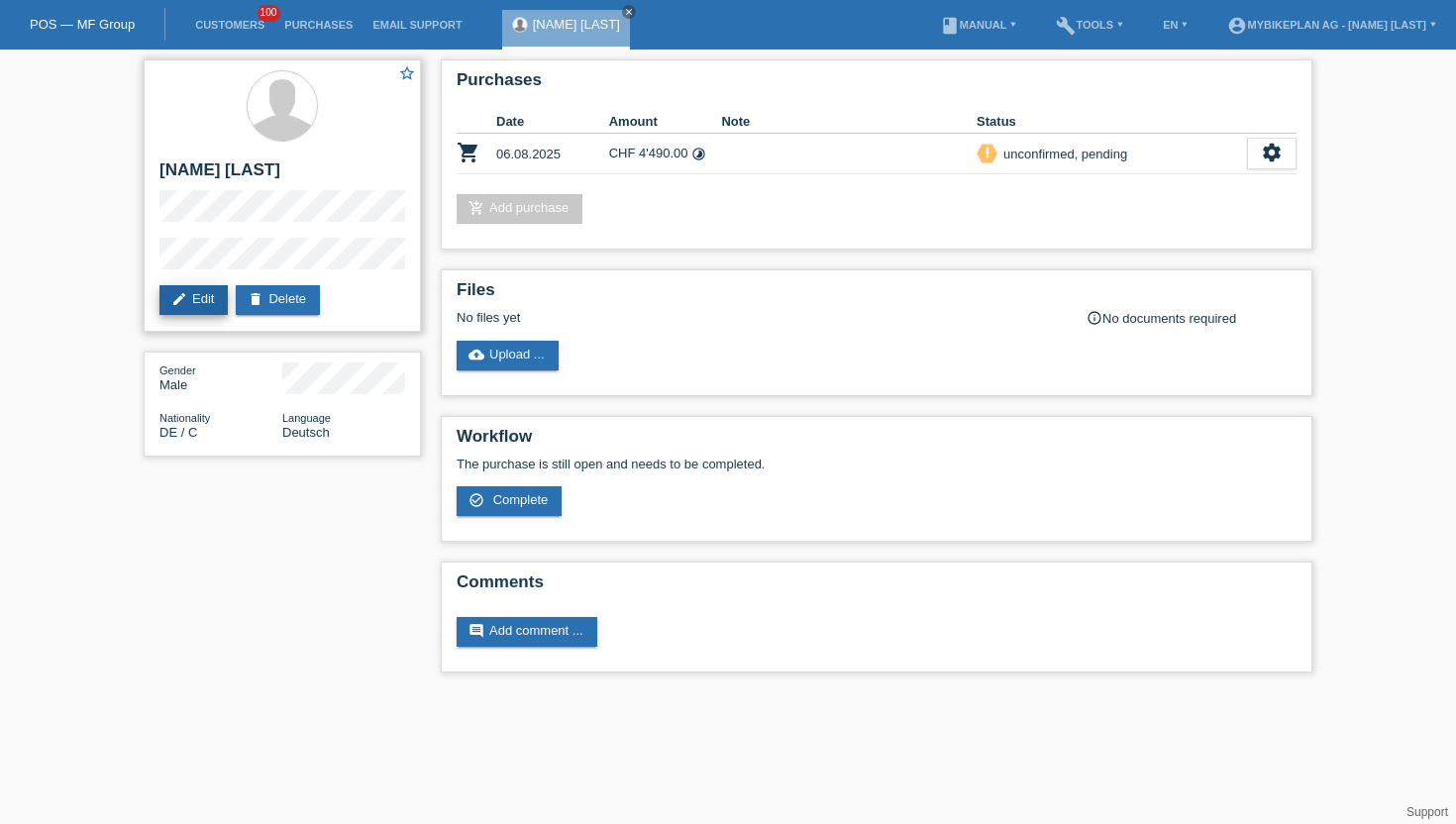 click on "edit  Edit" at bounding box center (193, 300) 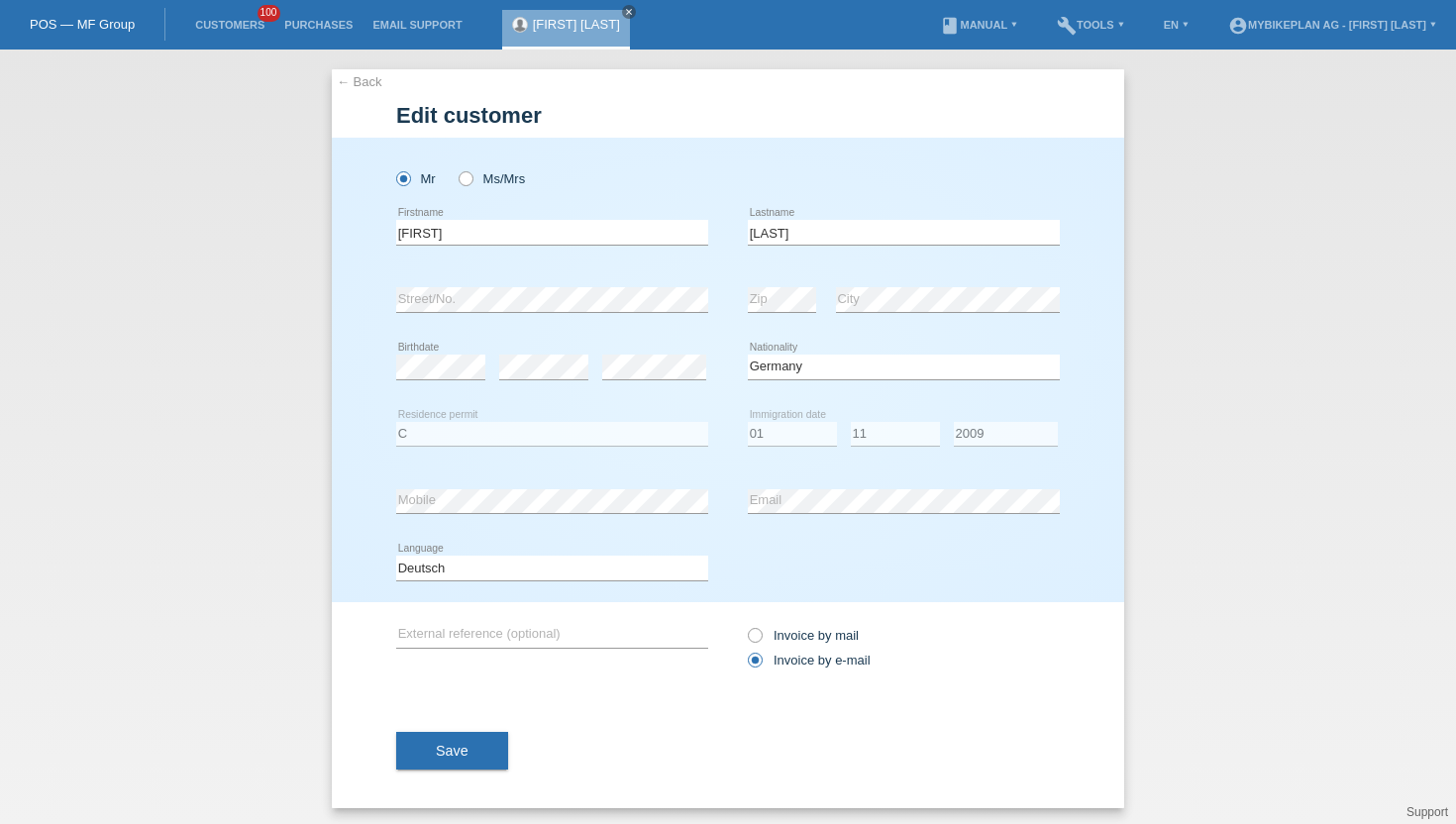 select on "DE" 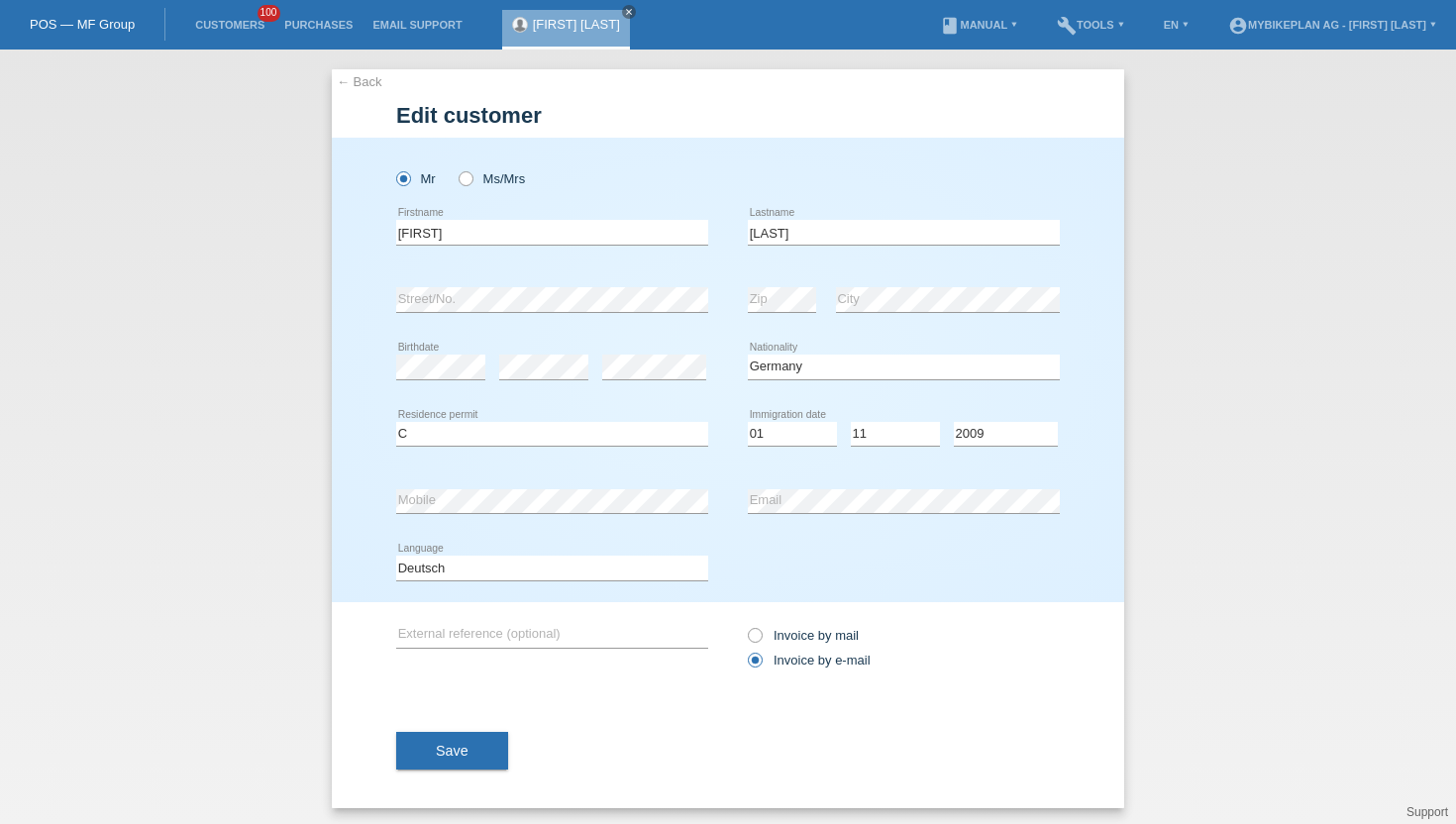 scroll, scrollTop: 7, scrollLeft: 0, axis: vertical 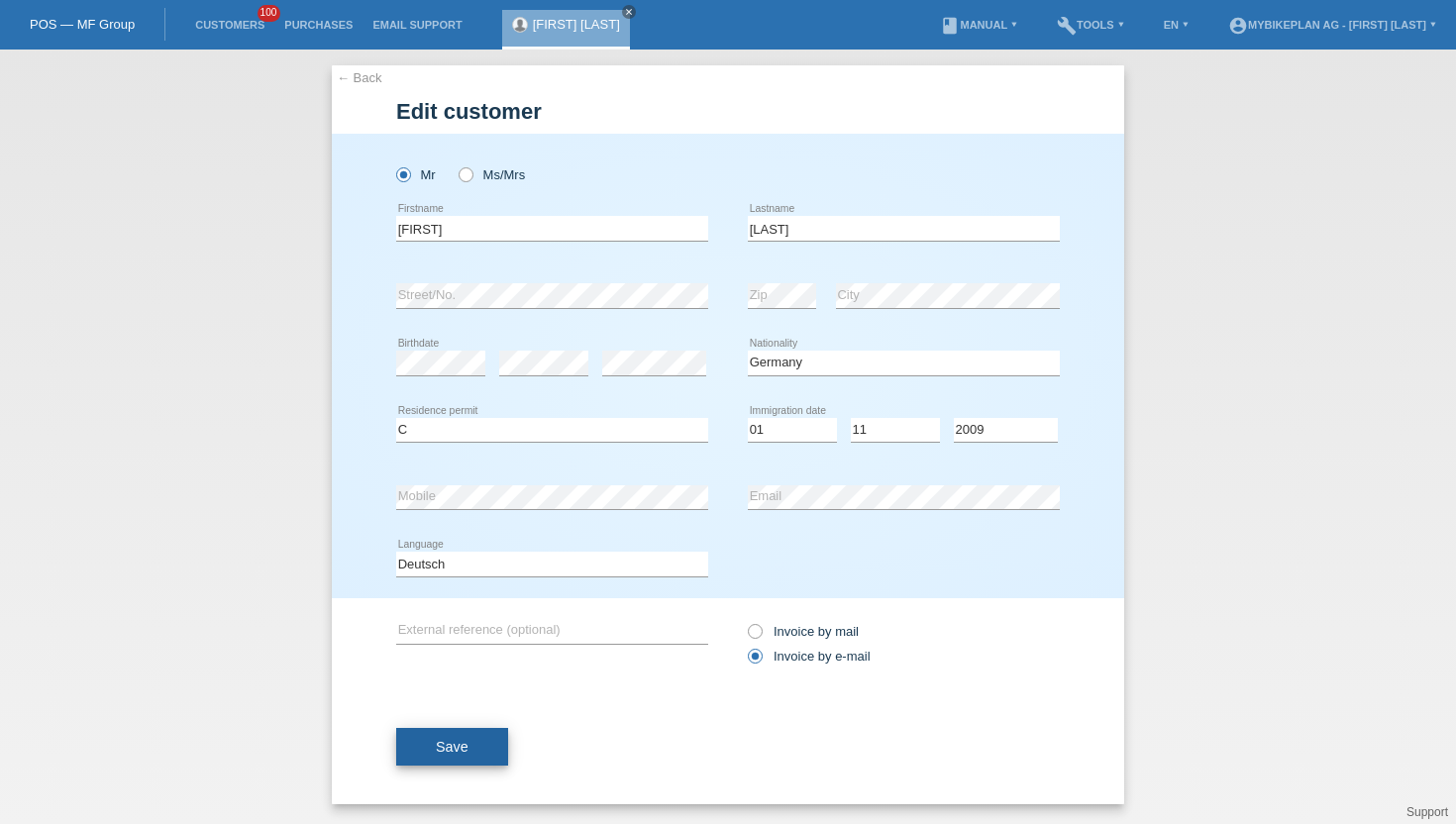 click on "Save" at bounding box center (452, 747) 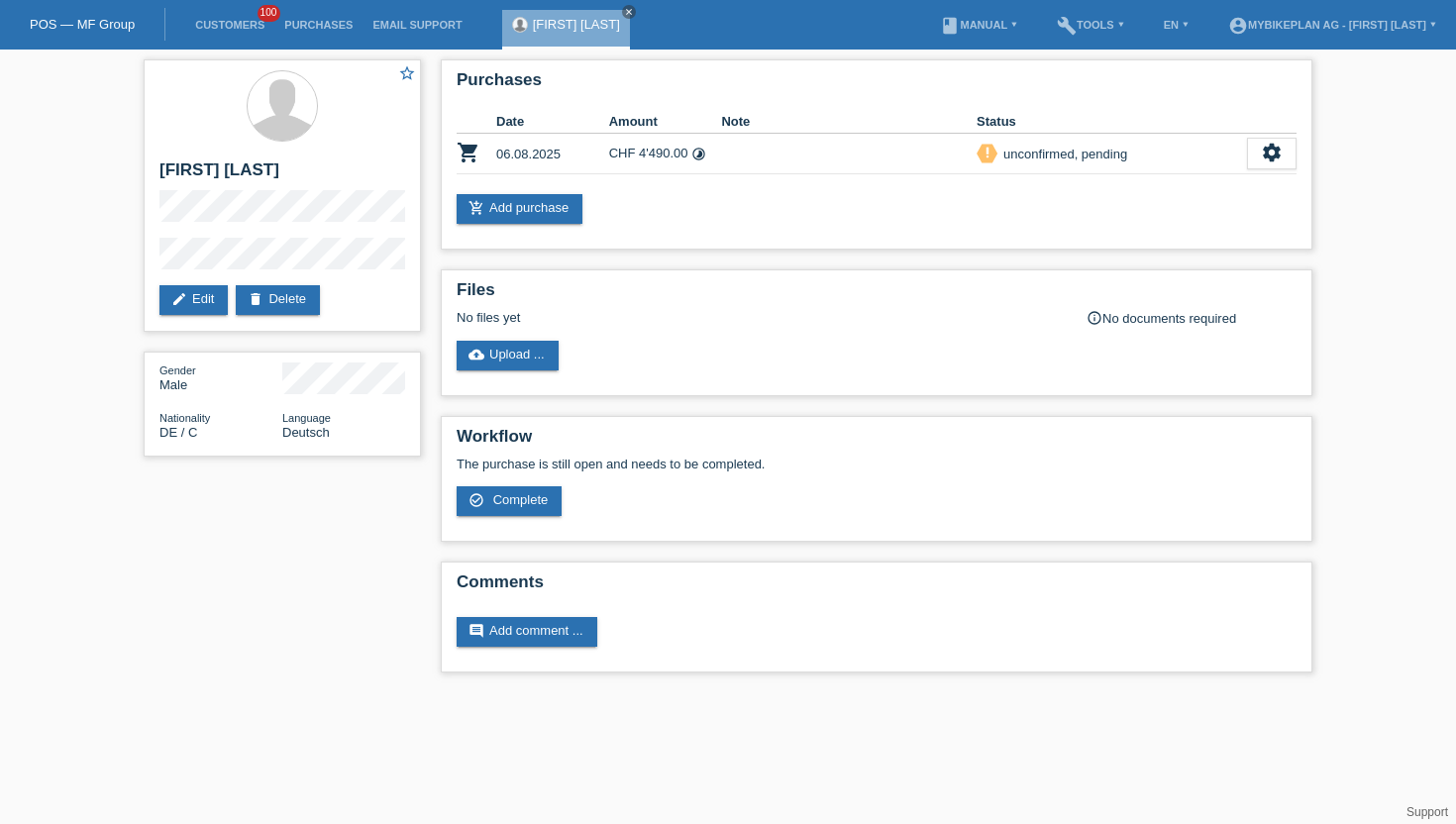 scroll, scrollTop: 0, scrollLeft: 0, axis: both 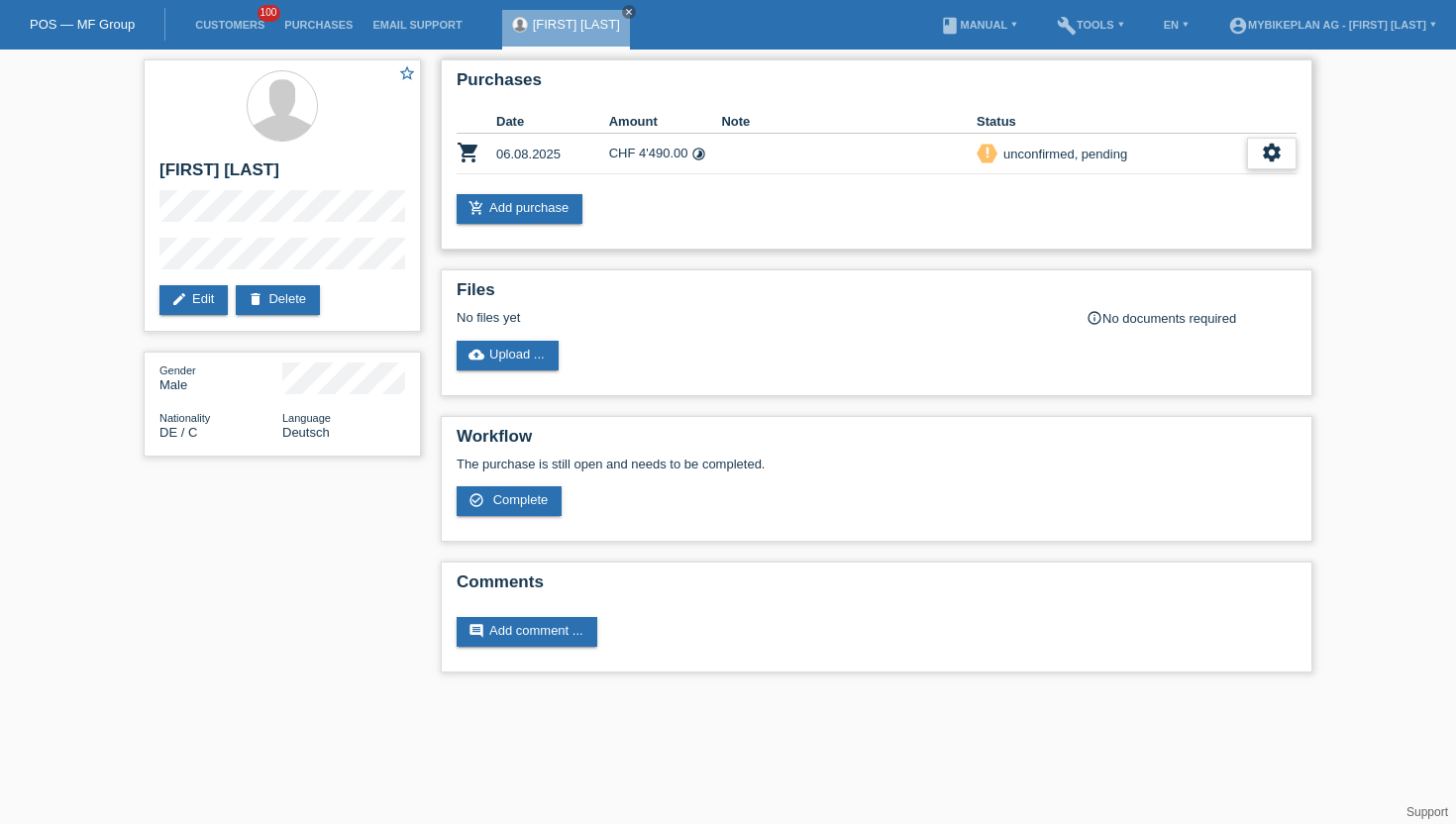 click on "settings" at bounding box center [1272, 153] 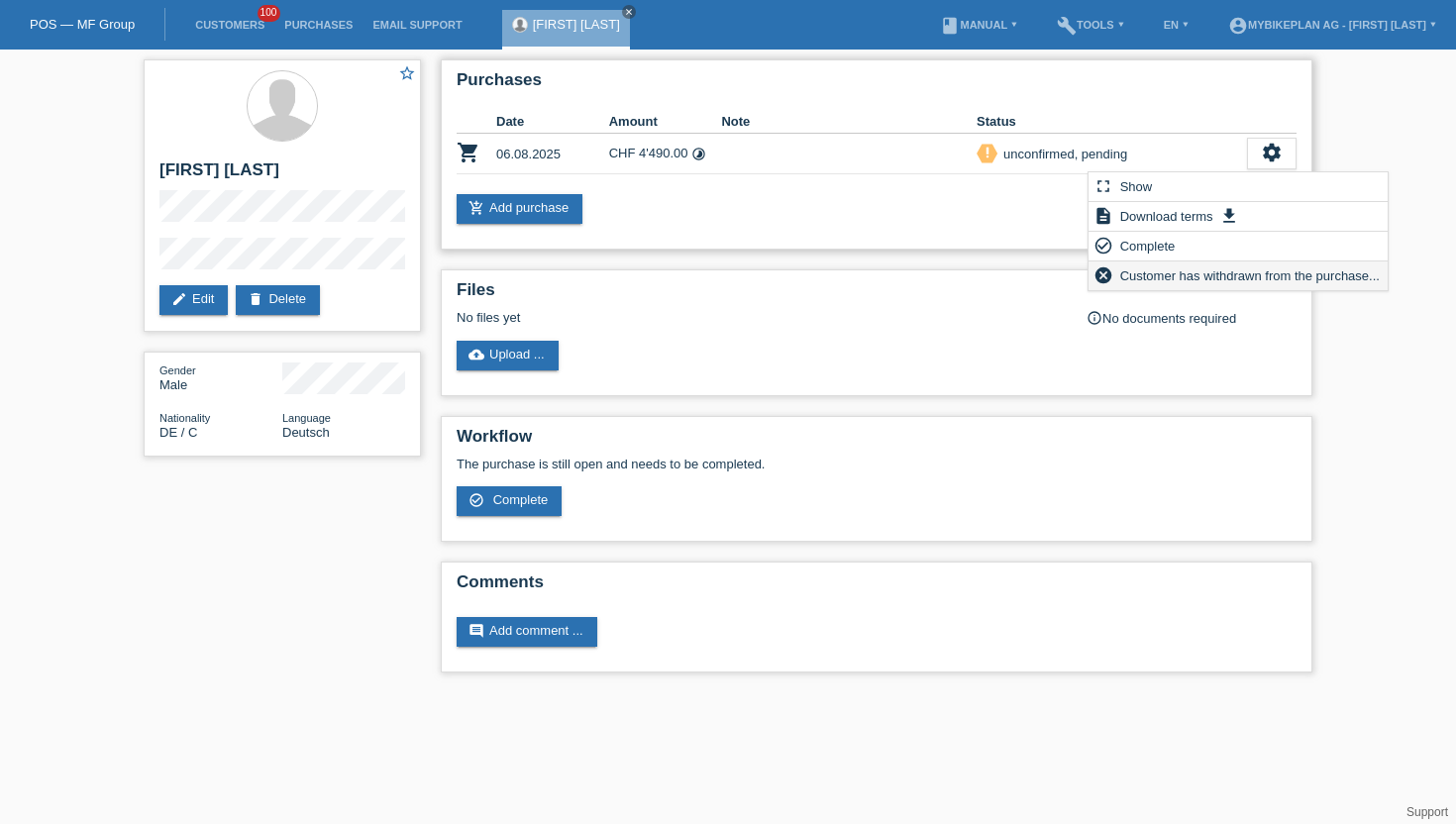 click on "Customer has withdrawn from the purchase..." at bounding box center [1250, 275] 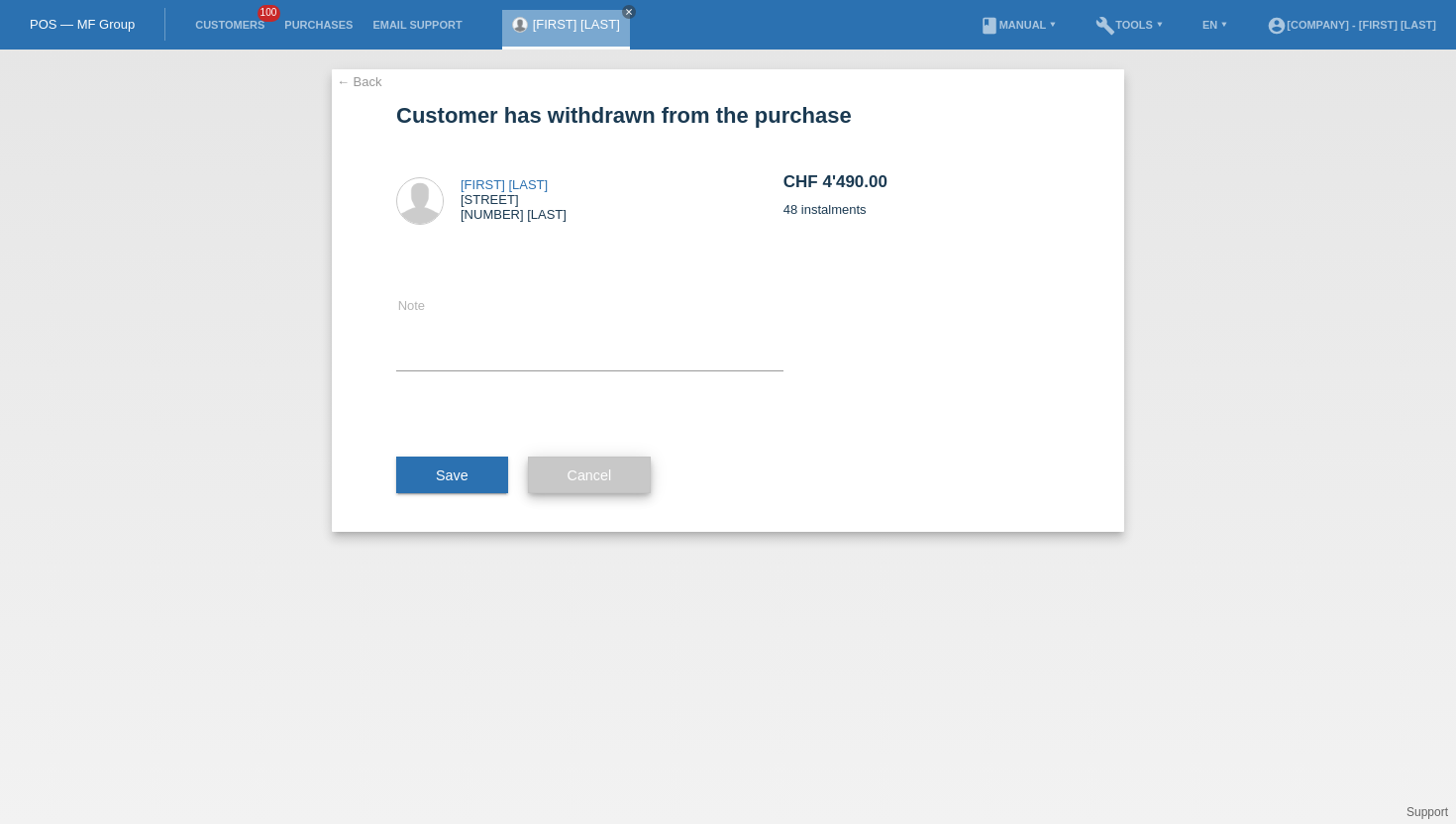 scroll, scrollTop: 0, scrollLeft: 0, axis: both 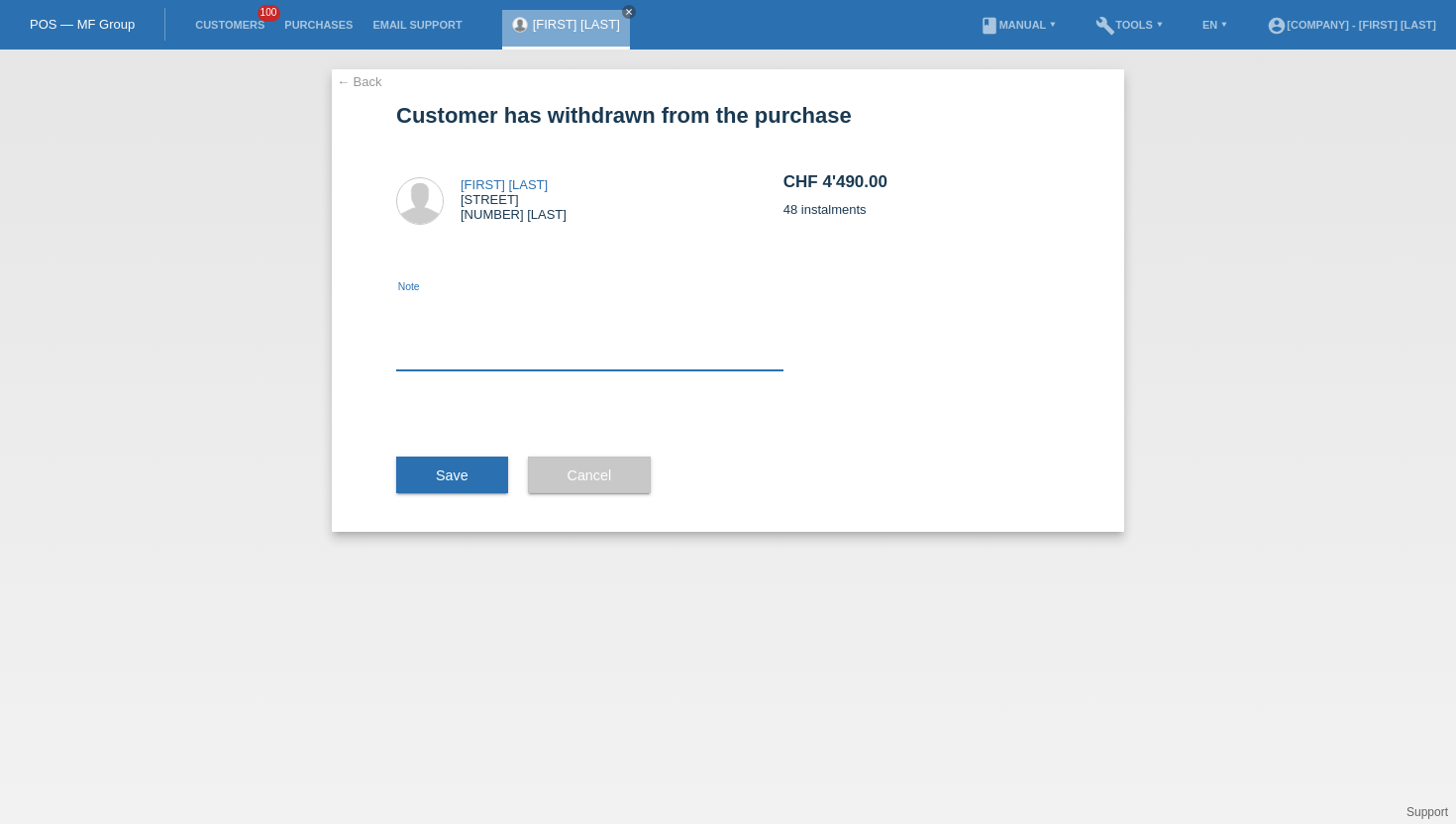 click at bounding box center [589, 332] 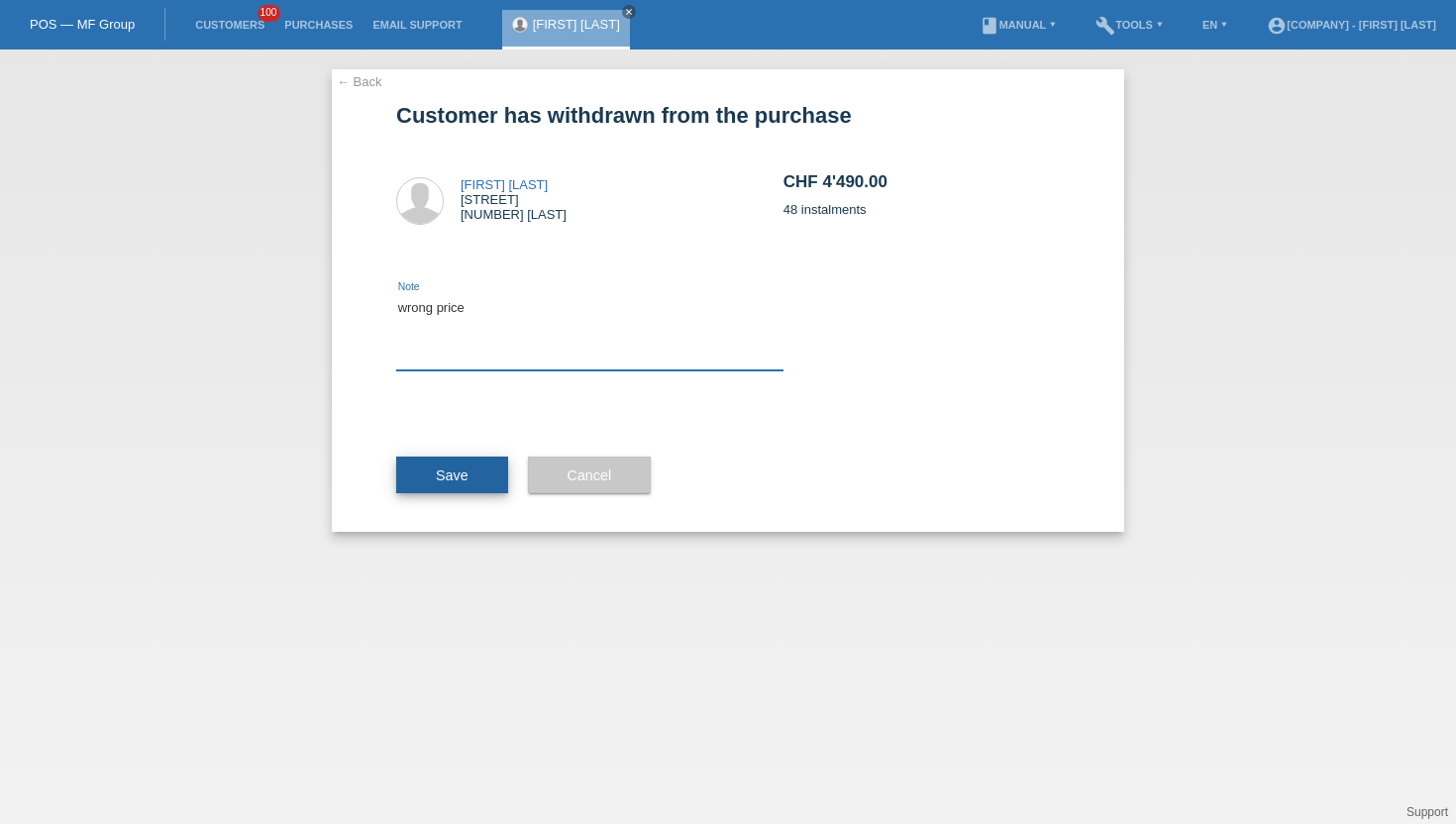 type on "wrong price" 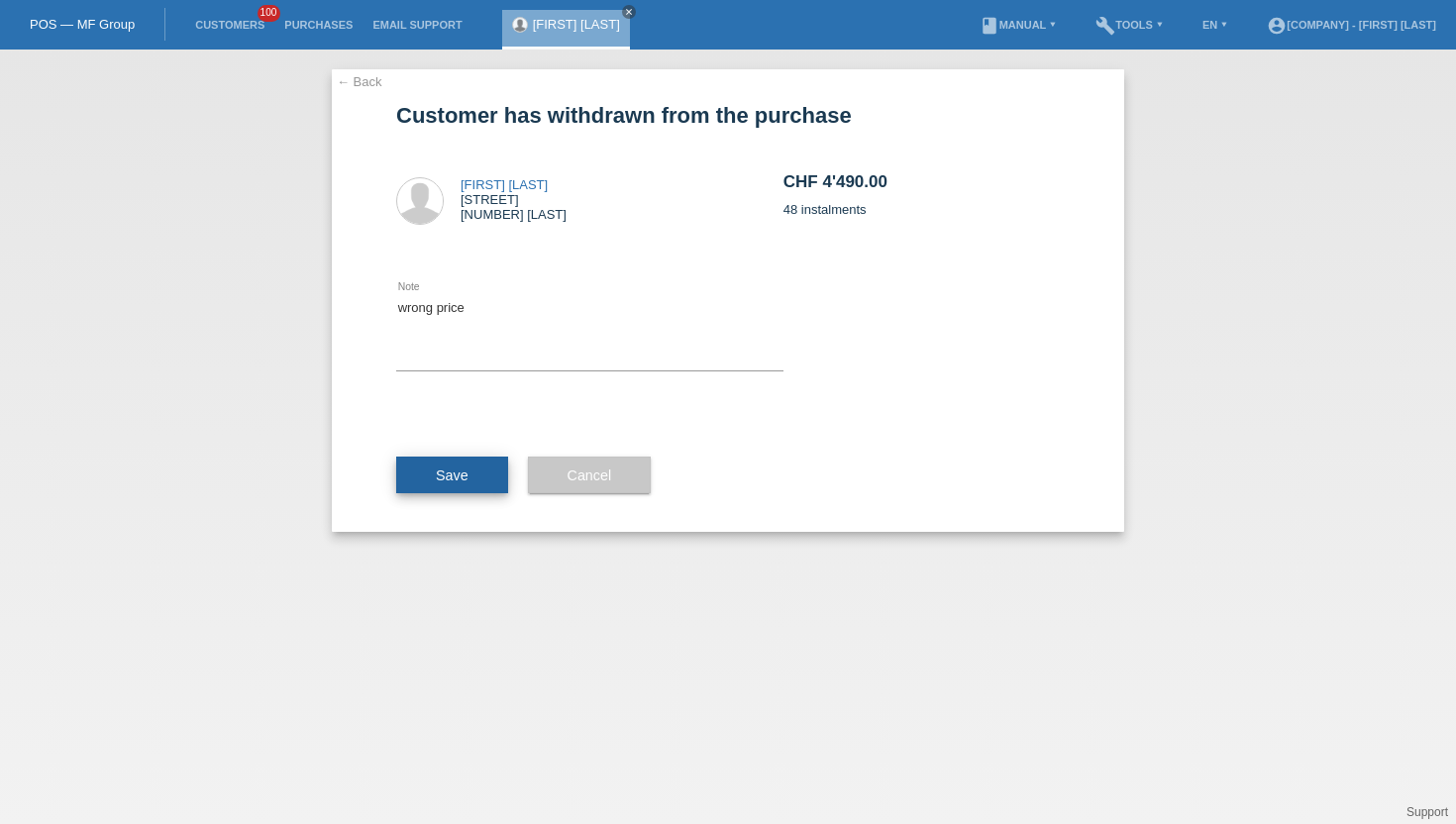 click on "Save" at bounding box center [452, 475] 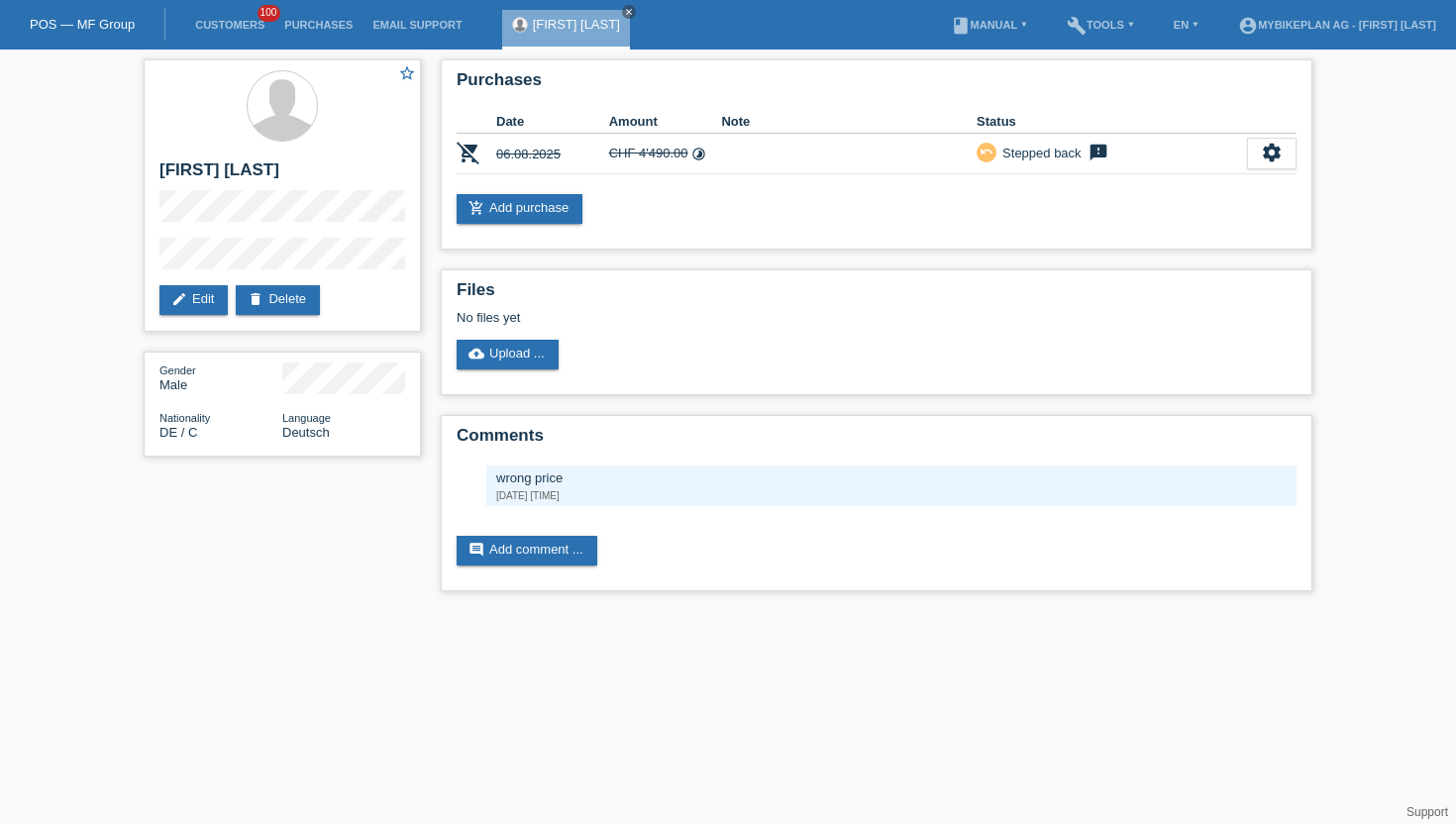 scroll, scrollTop: 0, scrollLeft: 0, axis: both 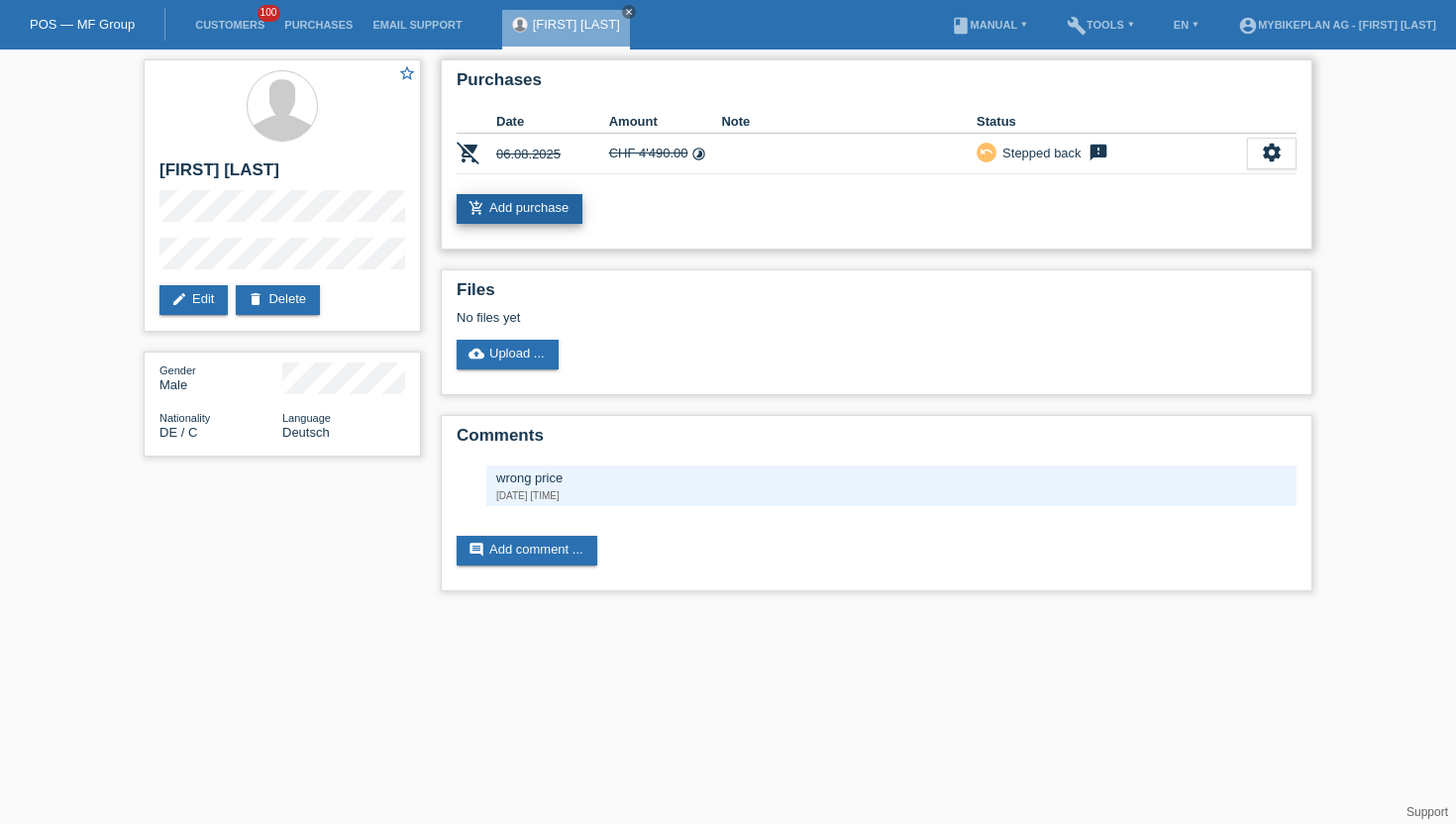 click on "add_shopping_cart  Add purchase" at bounding box center [519, 209] 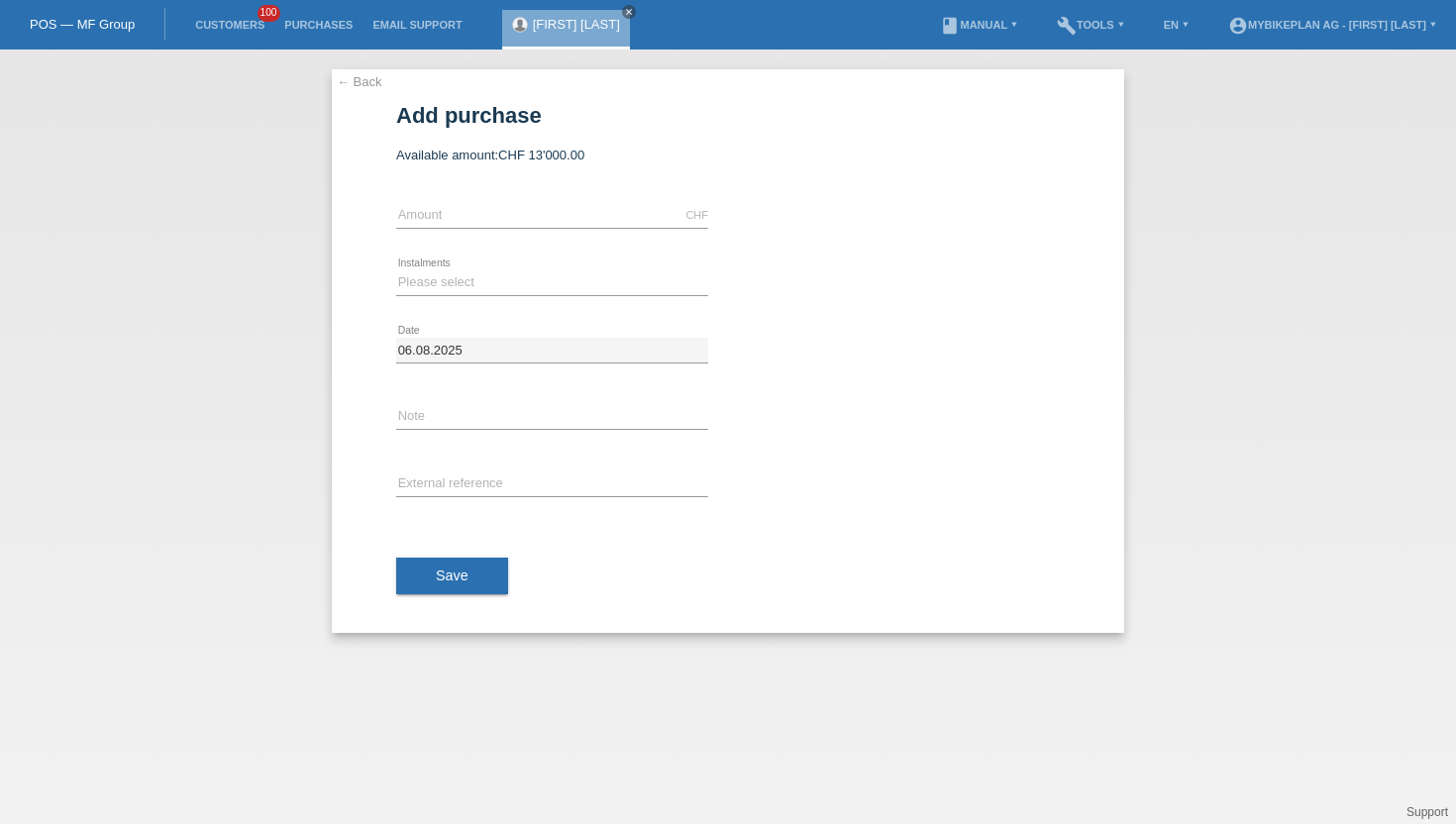 scroll, scrollTop: 0, scrollLeft: 0, axis: both 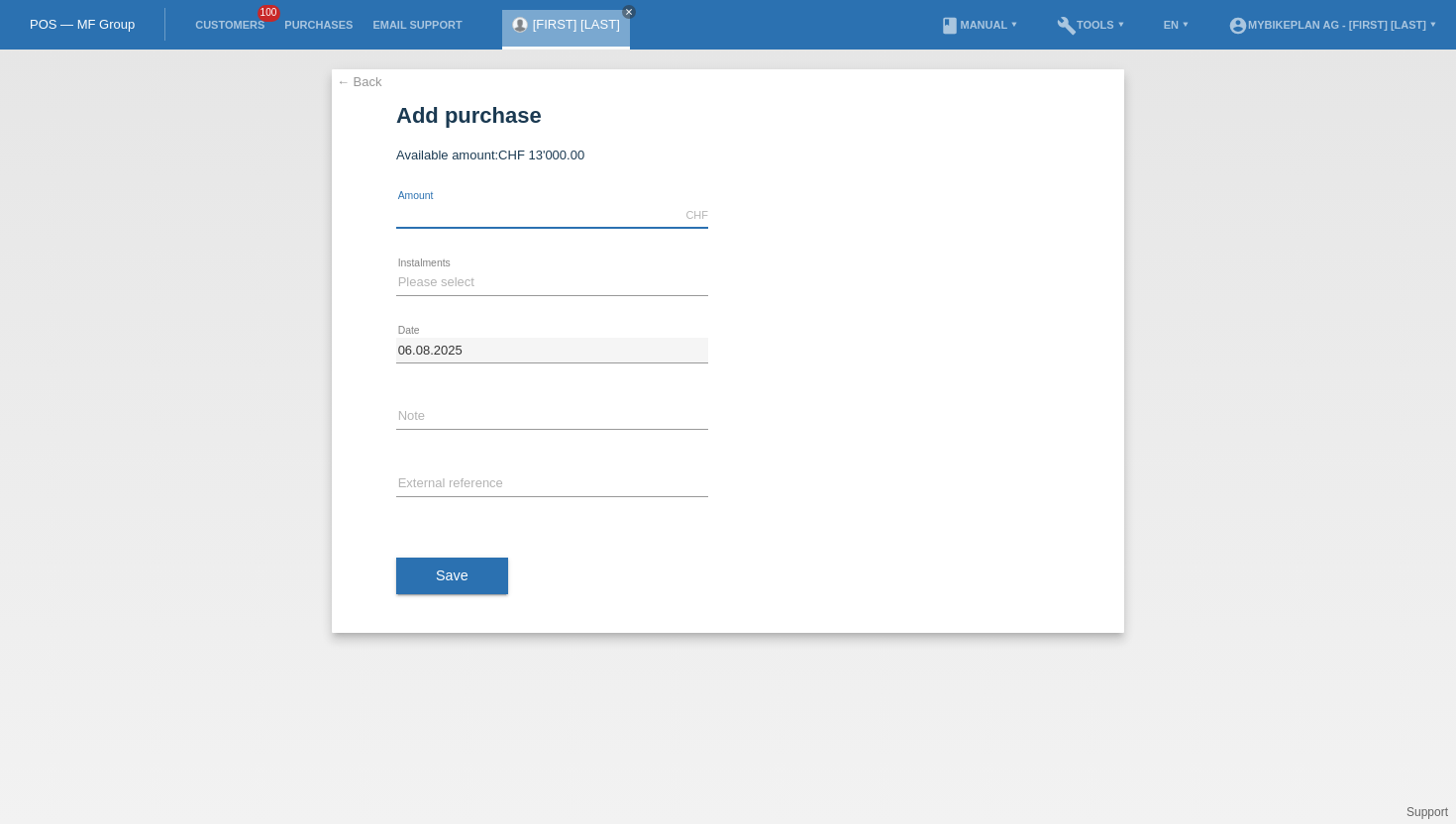 click at bounding box center (552, 215) 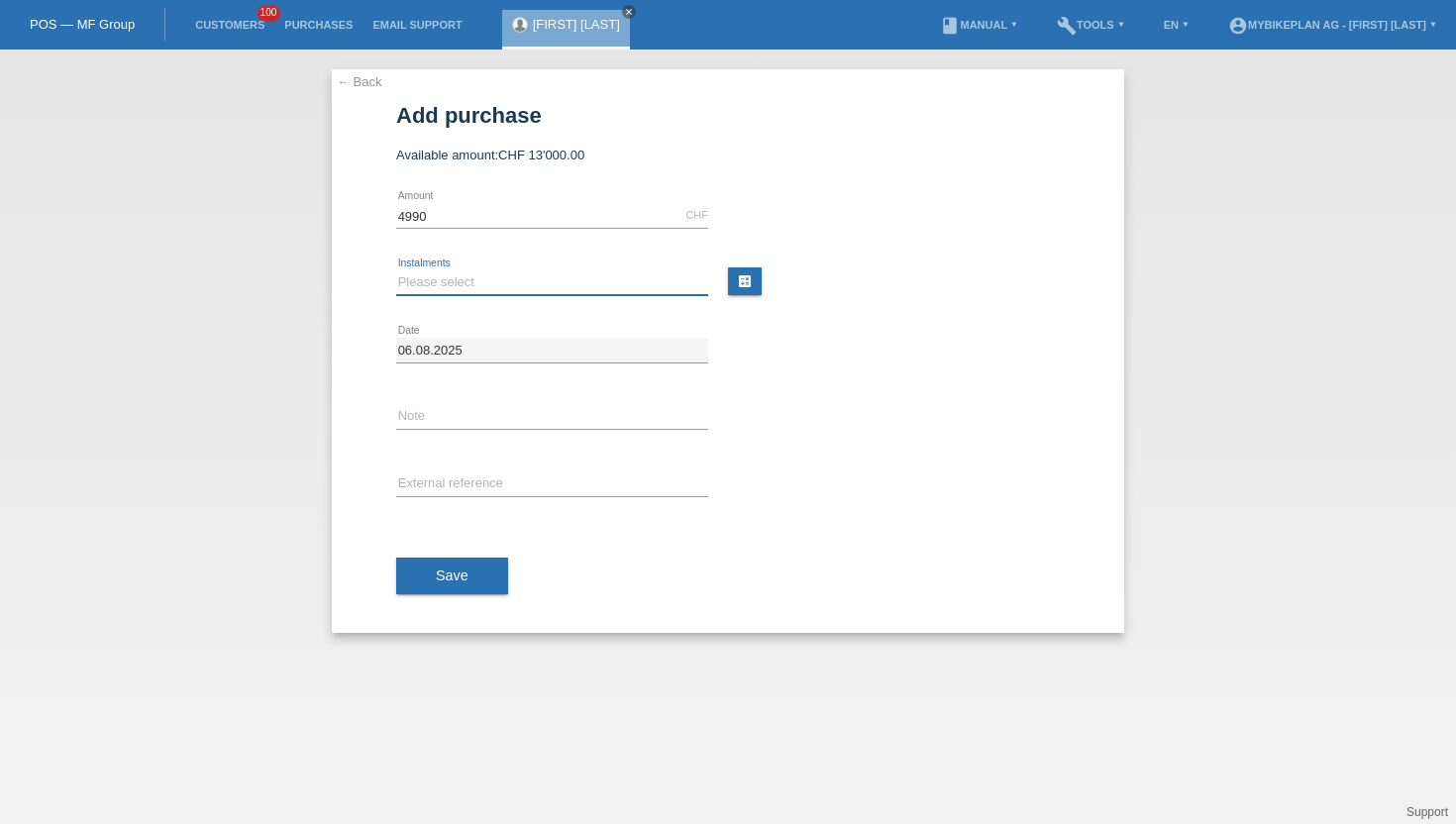 type on "4990.00" 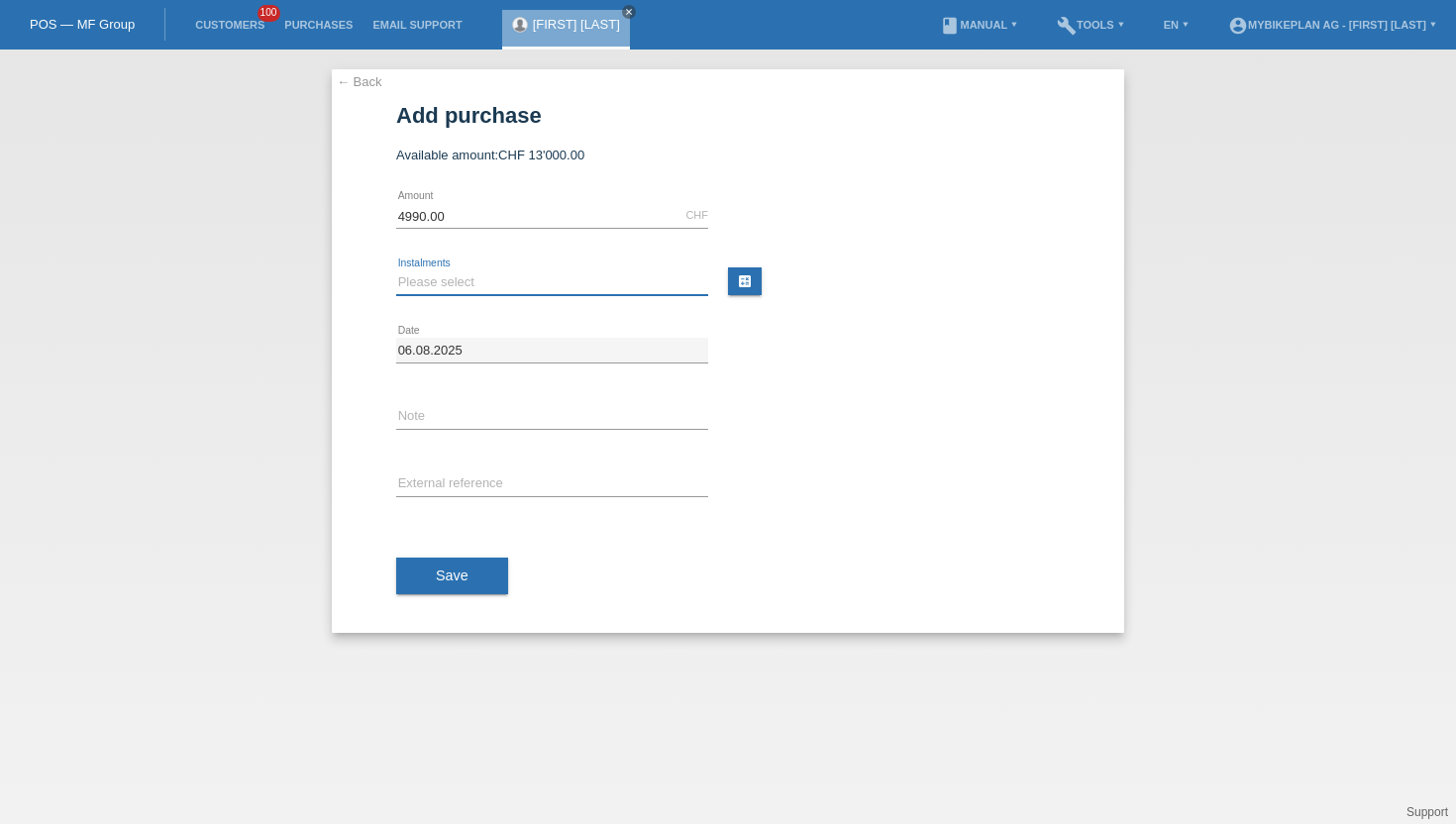 select on "488" 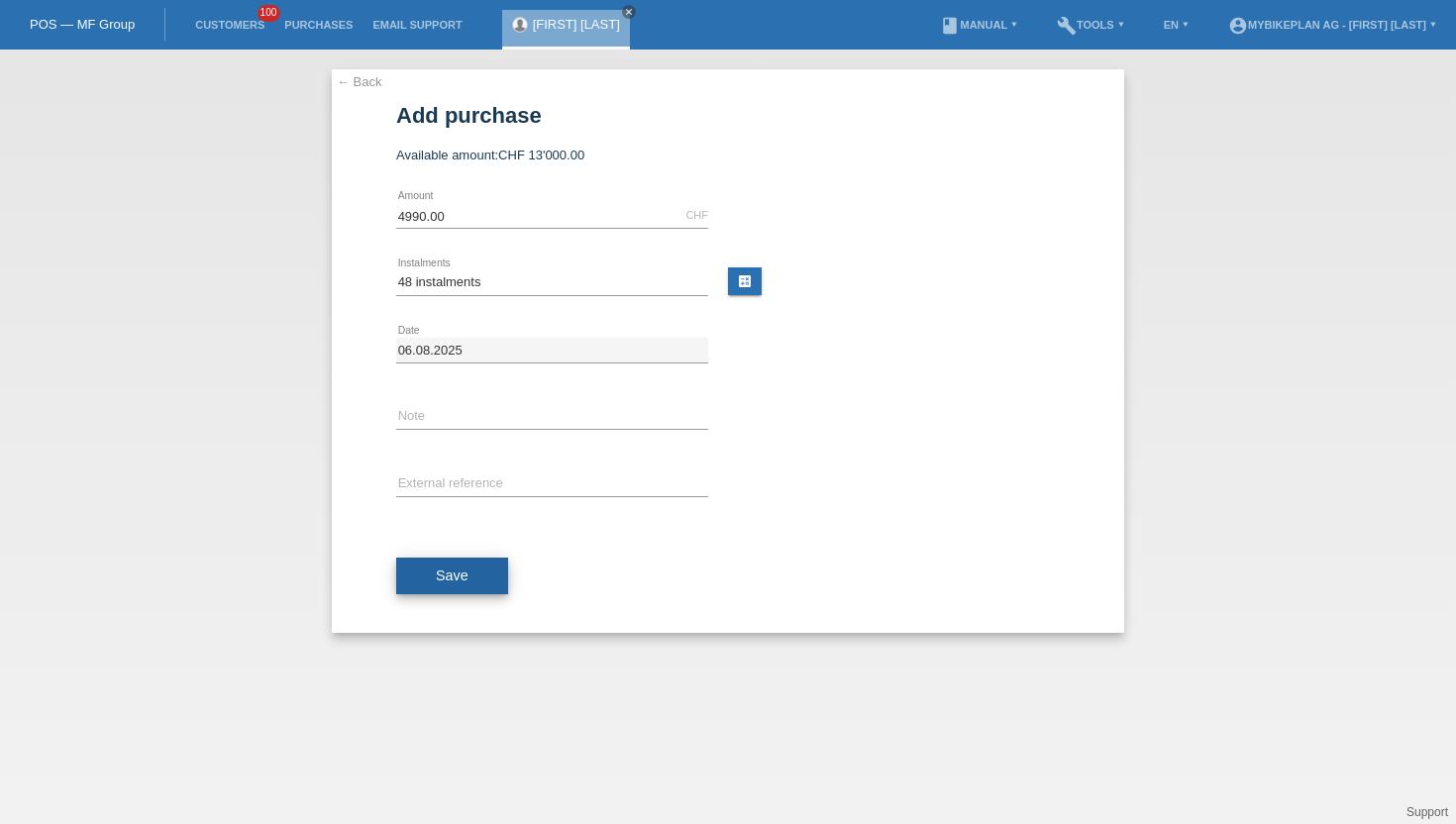 click on "Save" at bounding box center [452, 576] 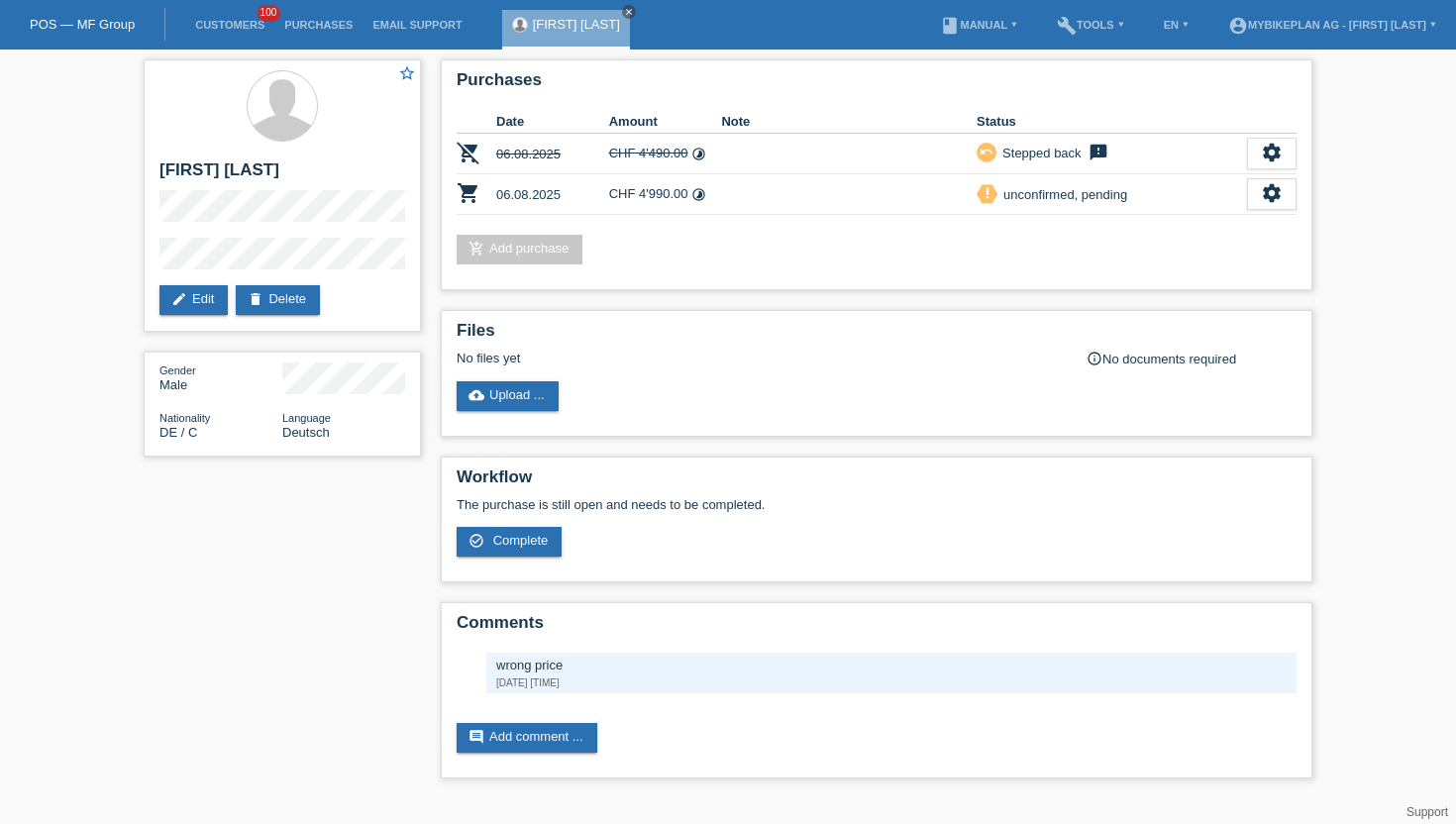 scroll, scrollTop: 0, scrollLeft: 0, axis: both 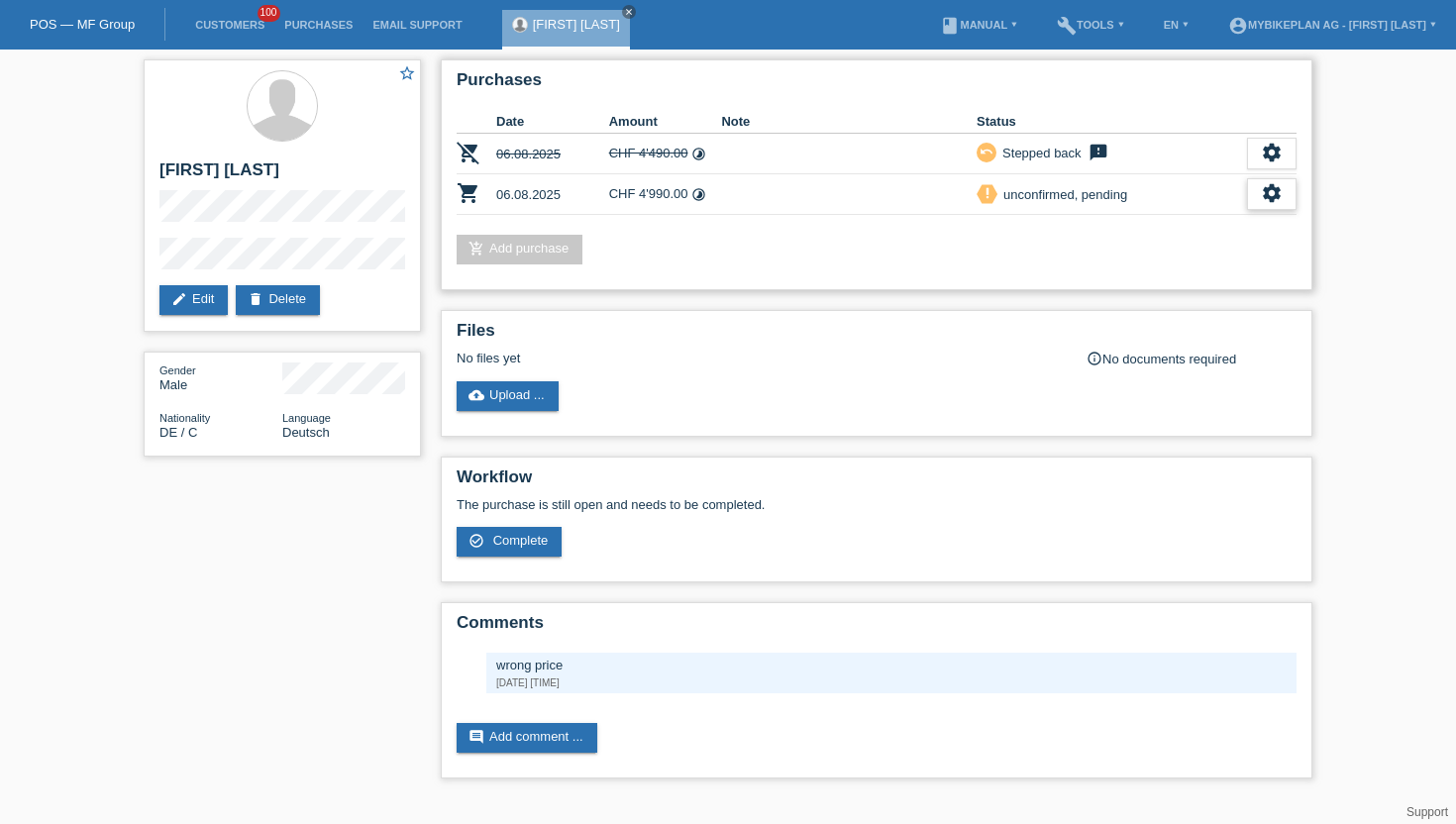 click on "settings" at bounding box center (1272, 193) 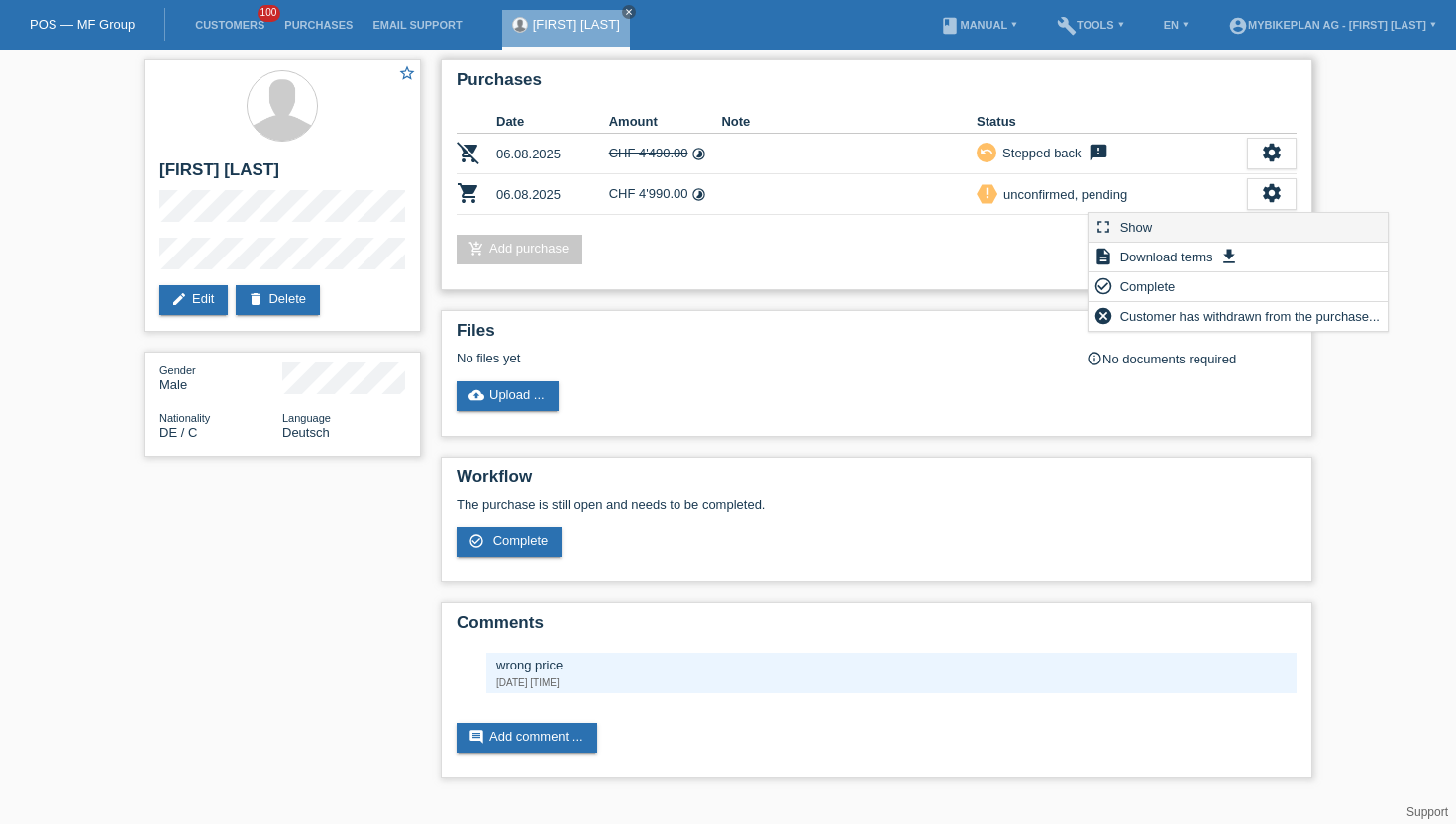 click on "Show" at bounding box center (1136, 227) 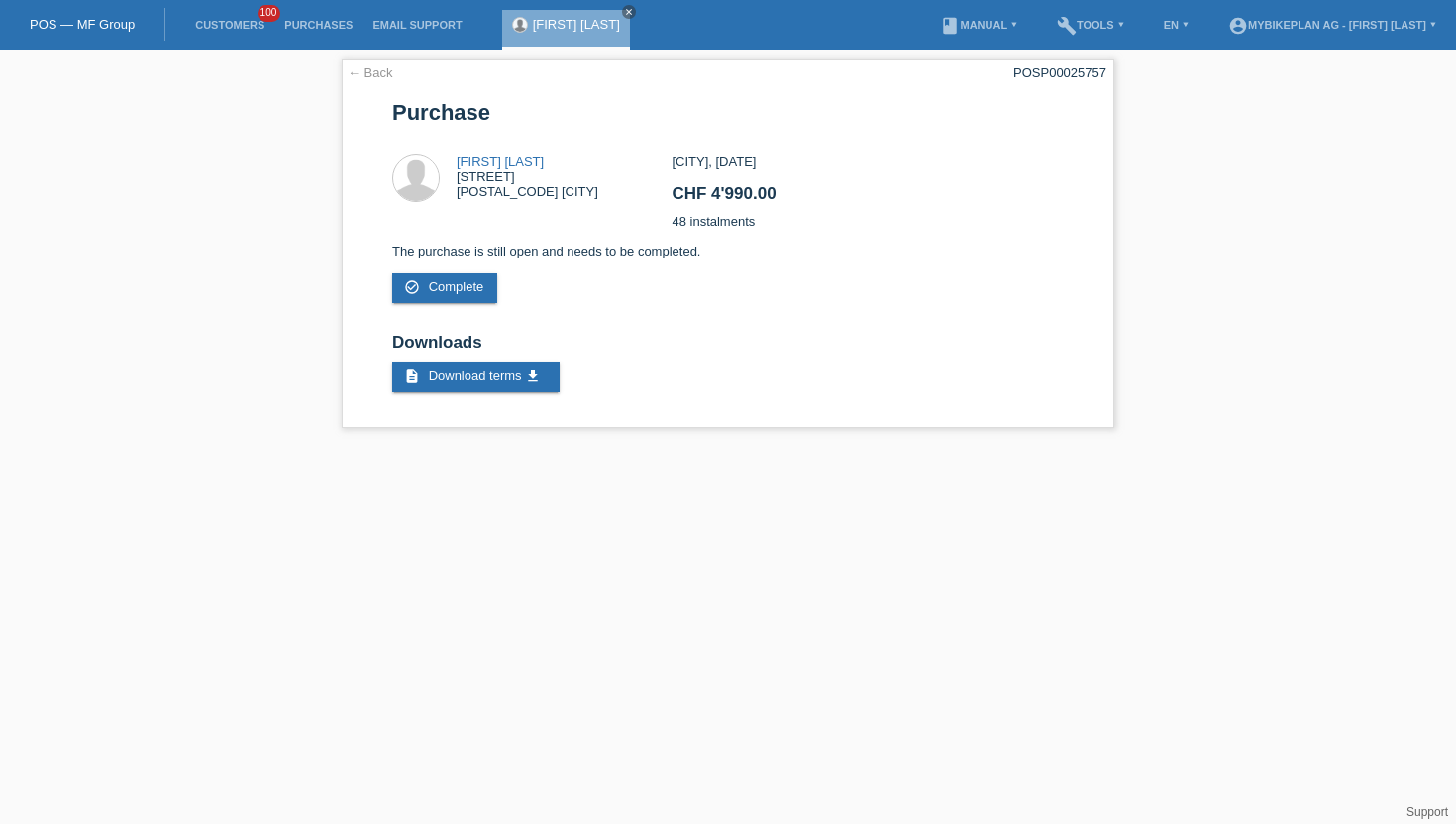scroll, scrollTop: 0, scrollLeft: 0, axis: both 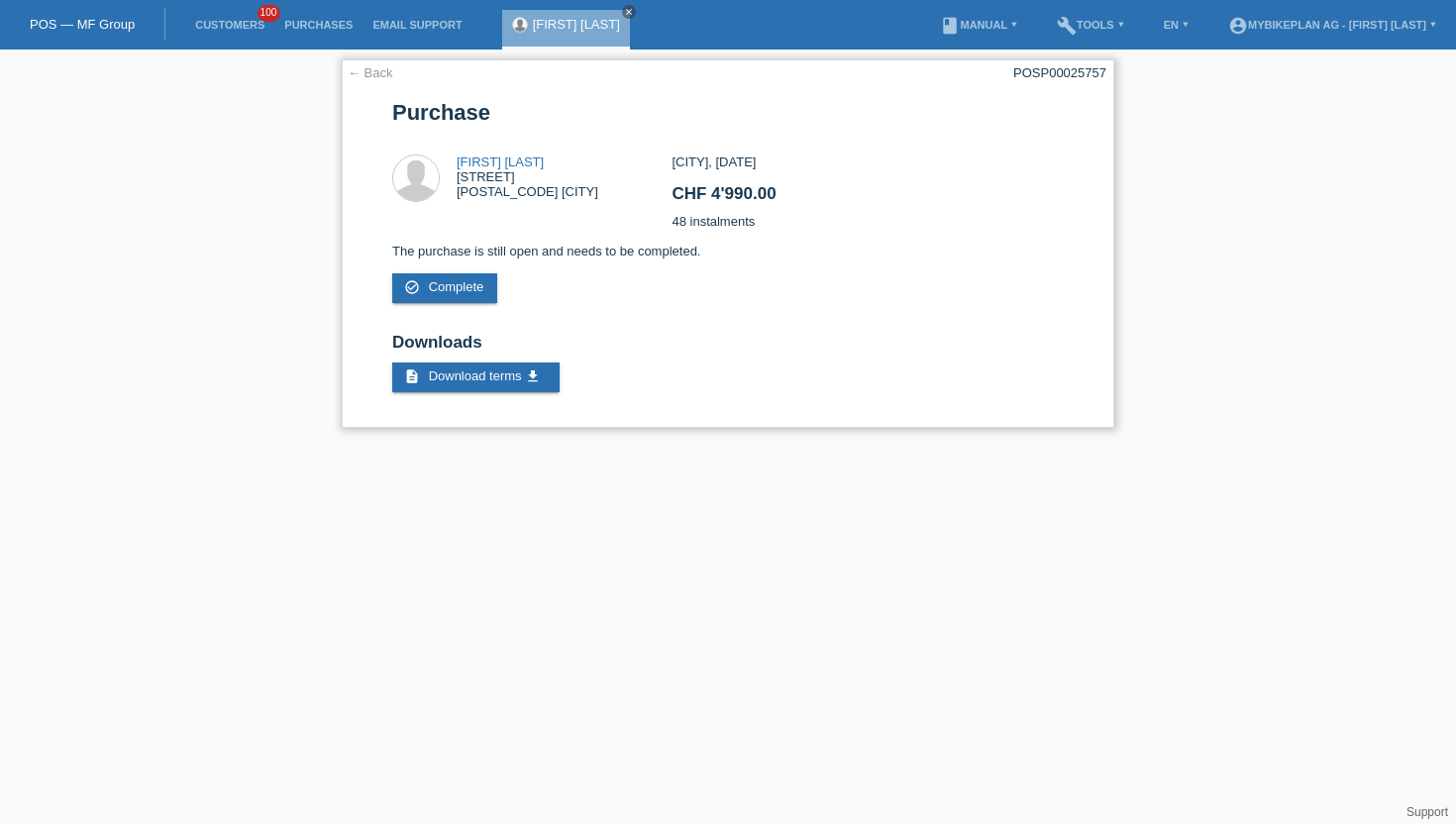 click on "POSP00025757" at bounding box center [1060, 72] 